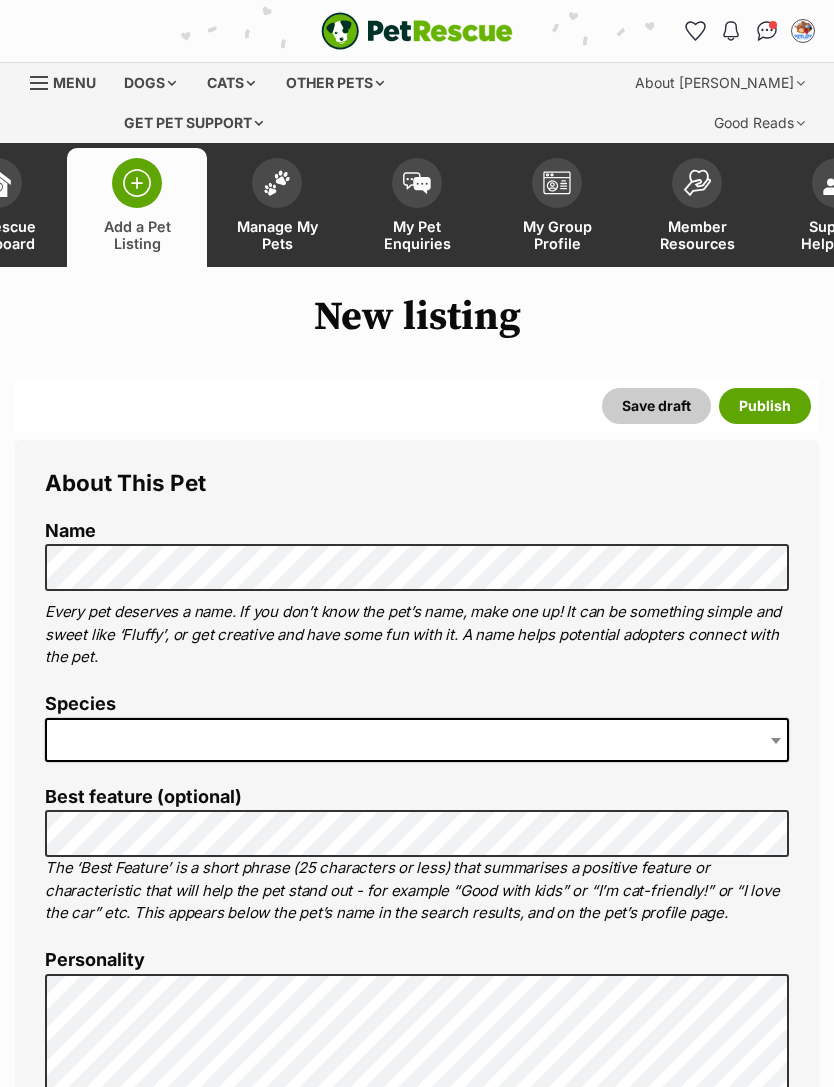 scroll, scrollTop: 0, scrollLeft: 0, axis: both 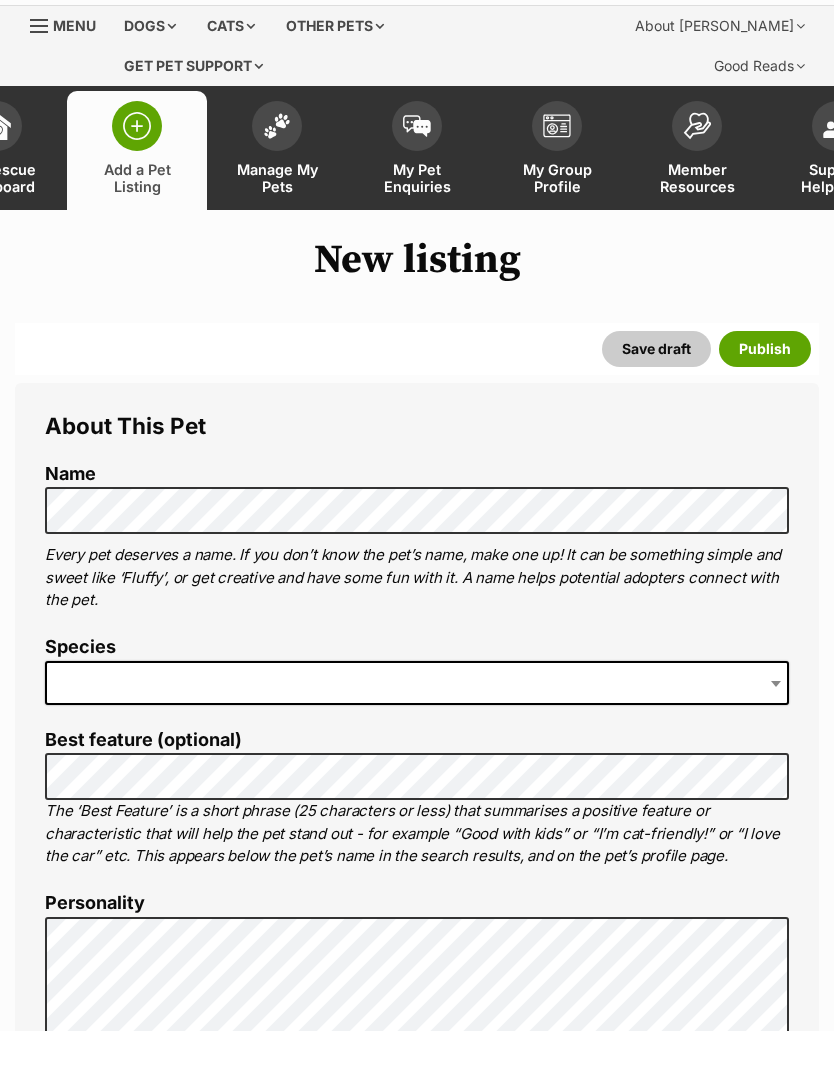 click at bounding box center [417, 740] 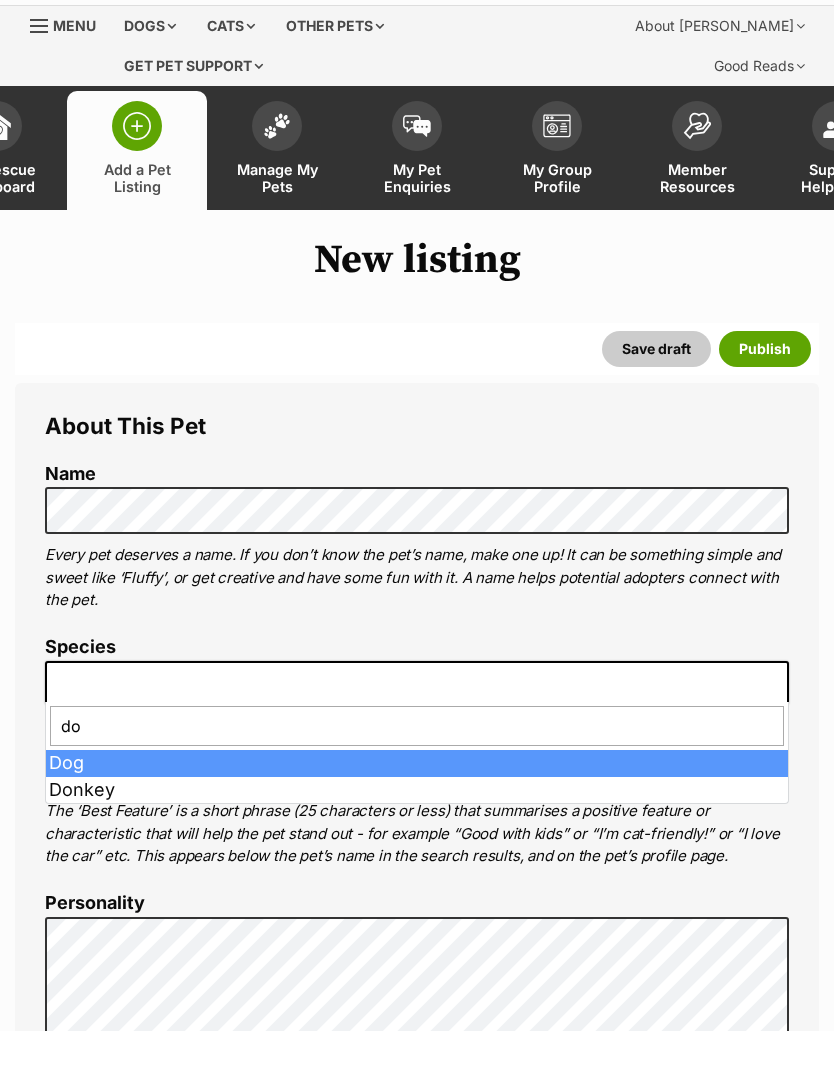 type on "dog" 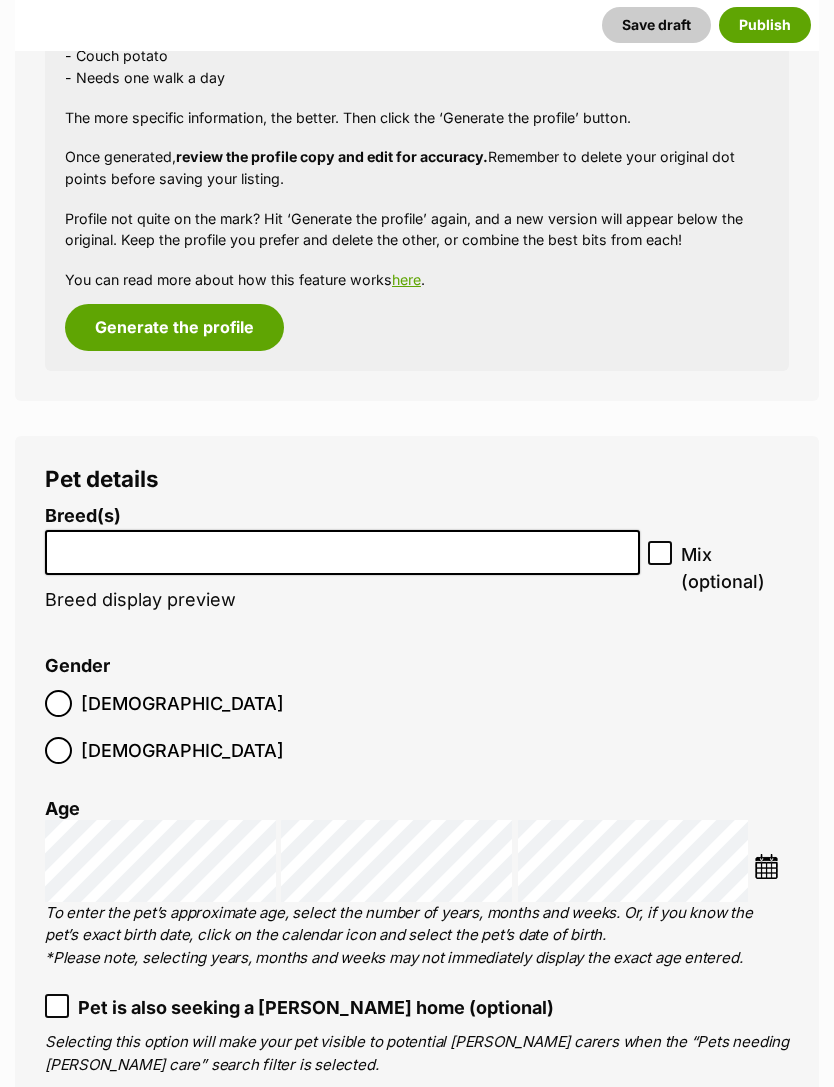 scroll, scrollTop: 1708, scrollLeft: 0, axis: vertical 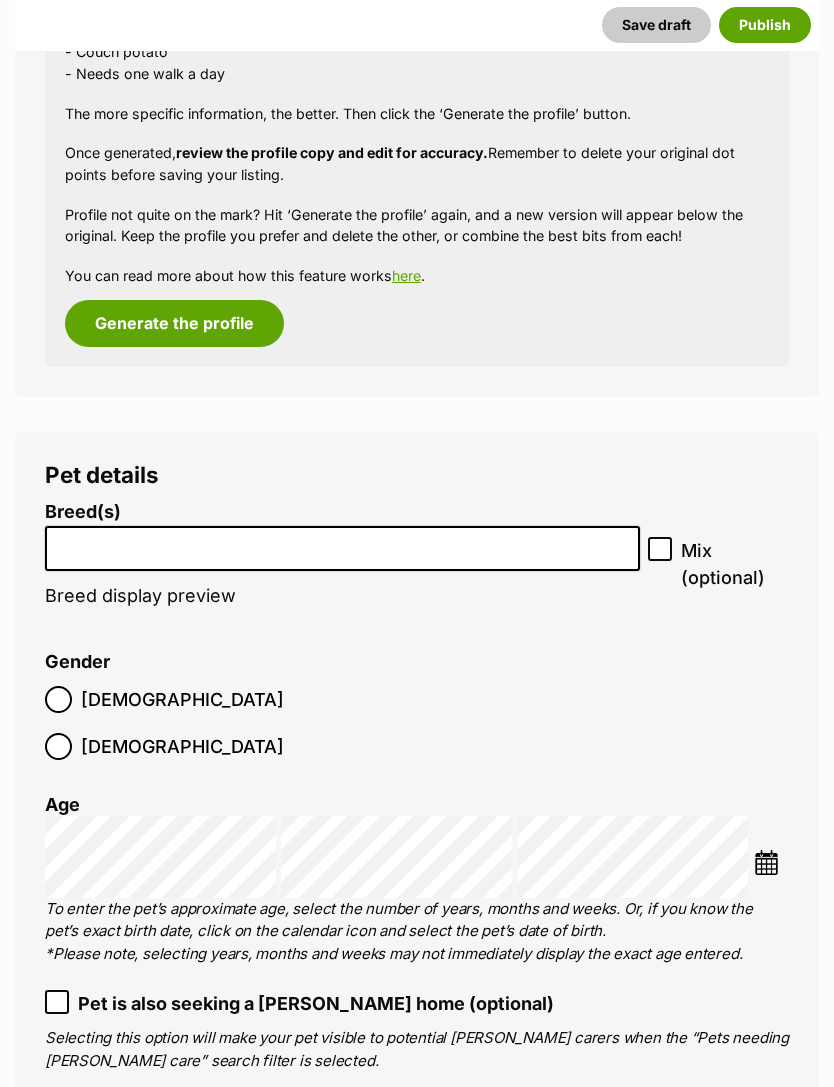 click at bounding box center (342, 544) 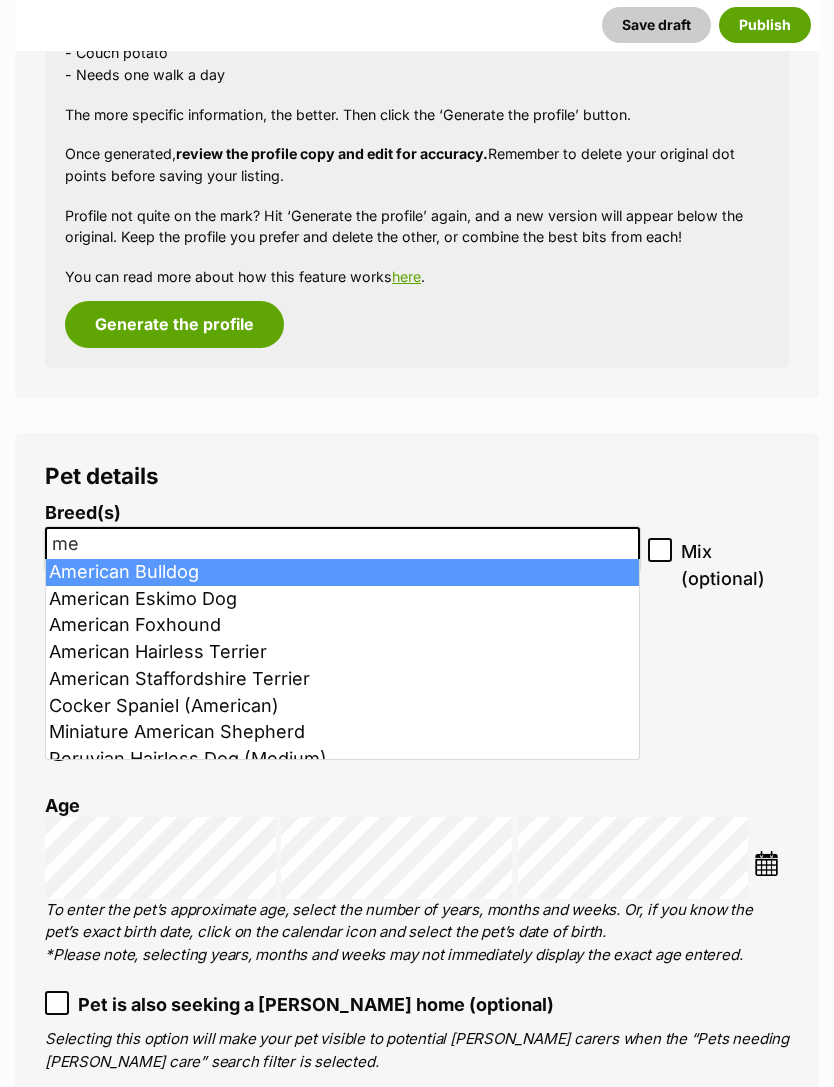type on "m" 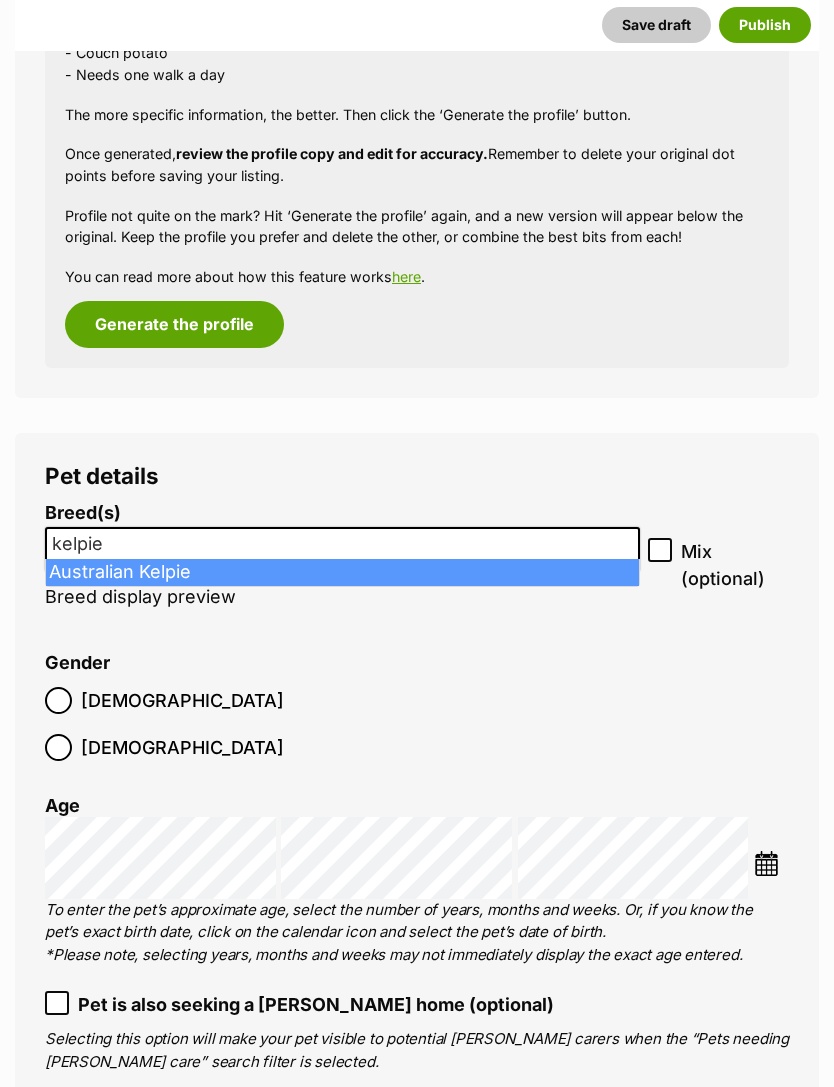 type on "kelpie" 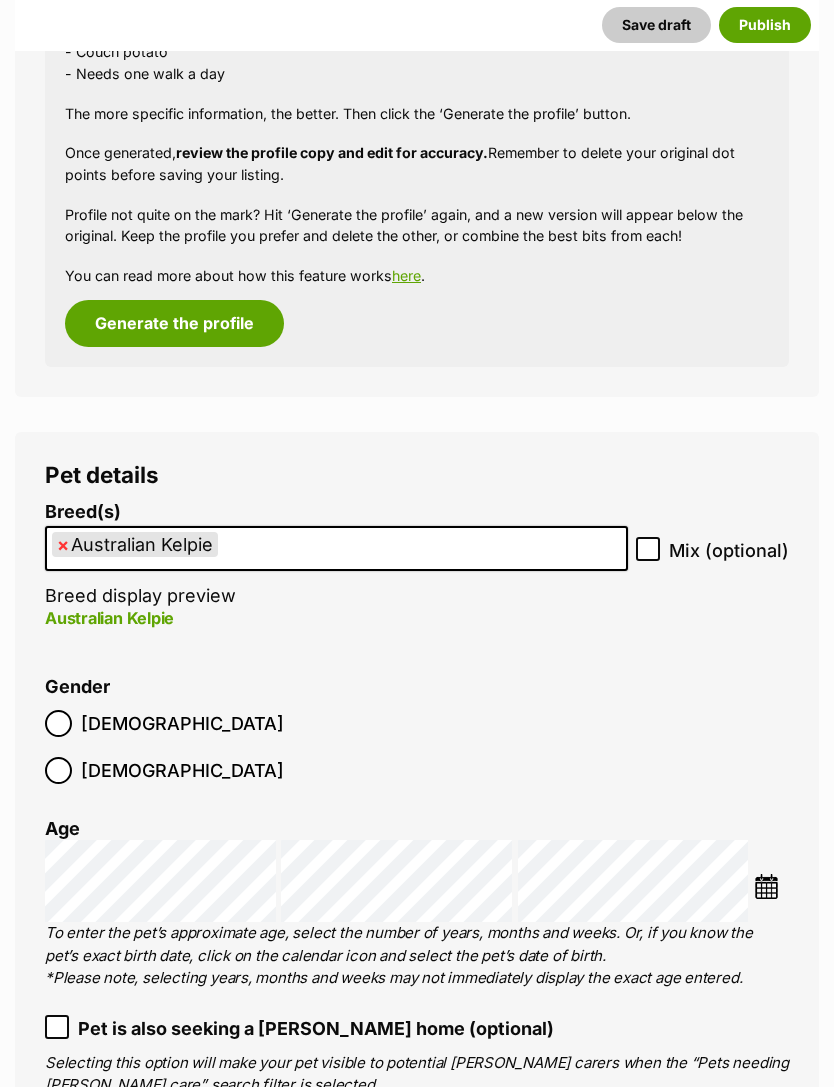 click on "Gender
Male
Female" at bounding box center [417, 737] 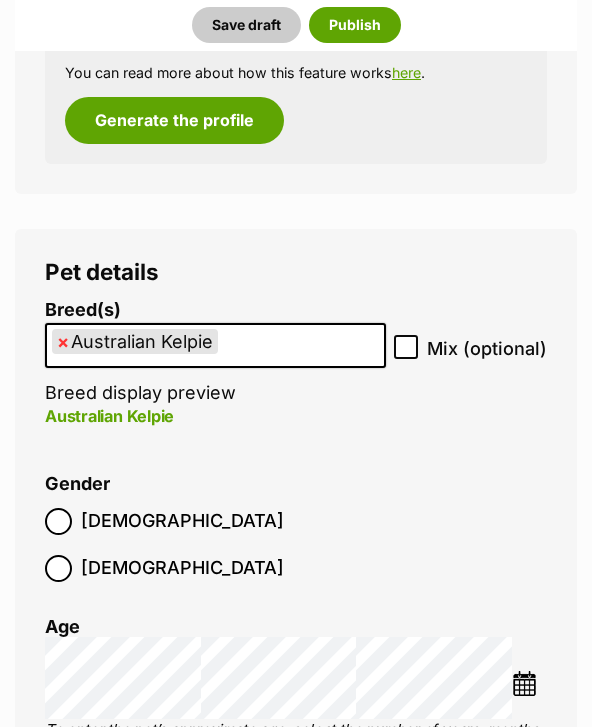 scroll, scrollTop: 2043, scrollLeft: 0, axis: vertical 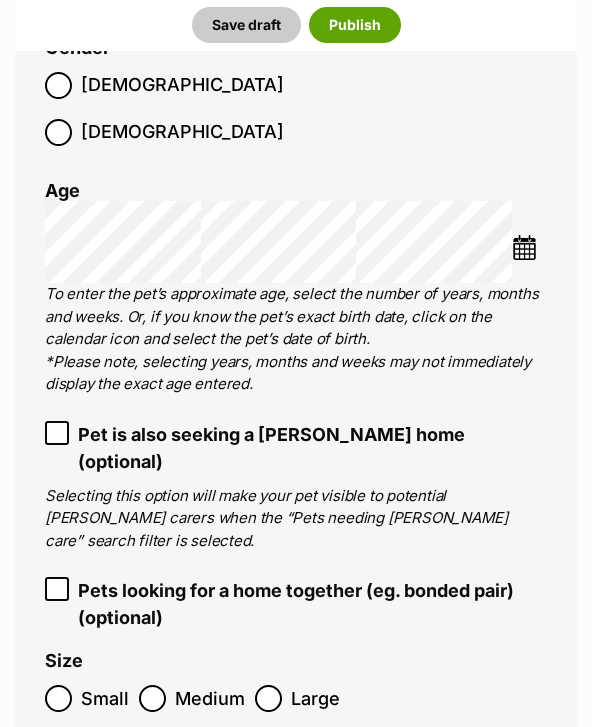 click on "Medium" at bounding box center [210, 698] 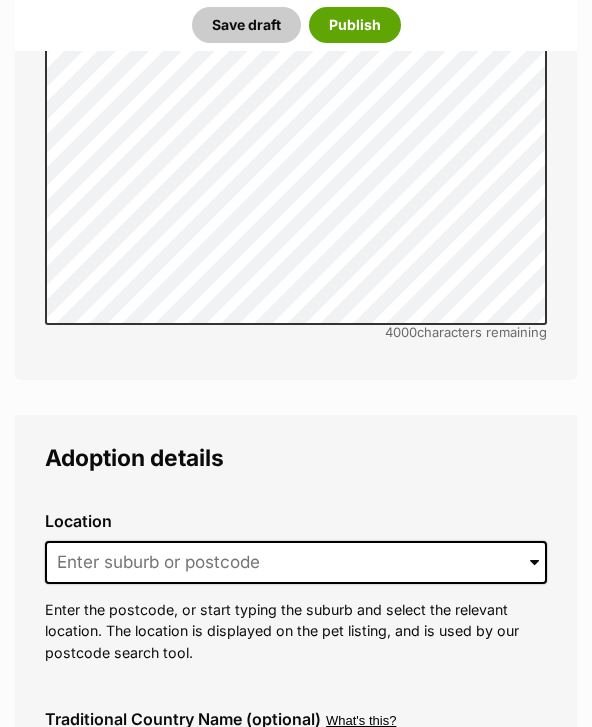 scroll, scrollTop: 4254, scrollLeft: 0, axis: vertical 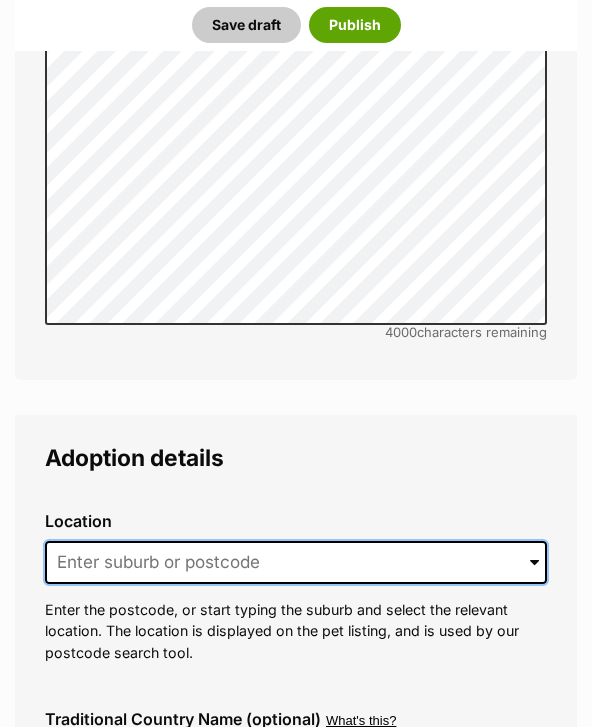 click at bounding box center [296, 563] 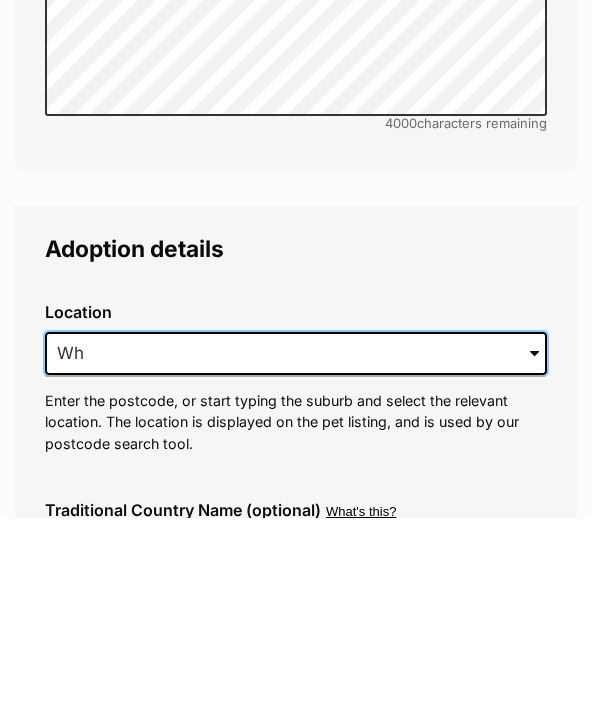 type on "W" 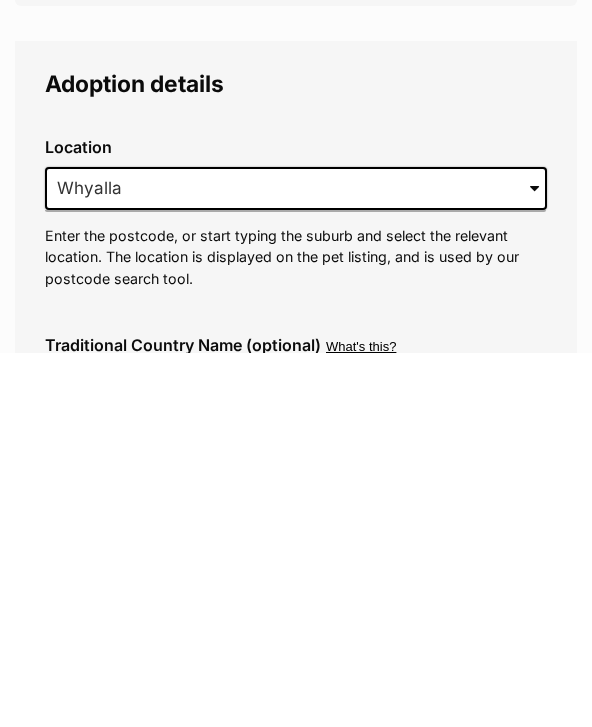 click on "Traditional Country Name (optional)" at bounding box center (296, 760) 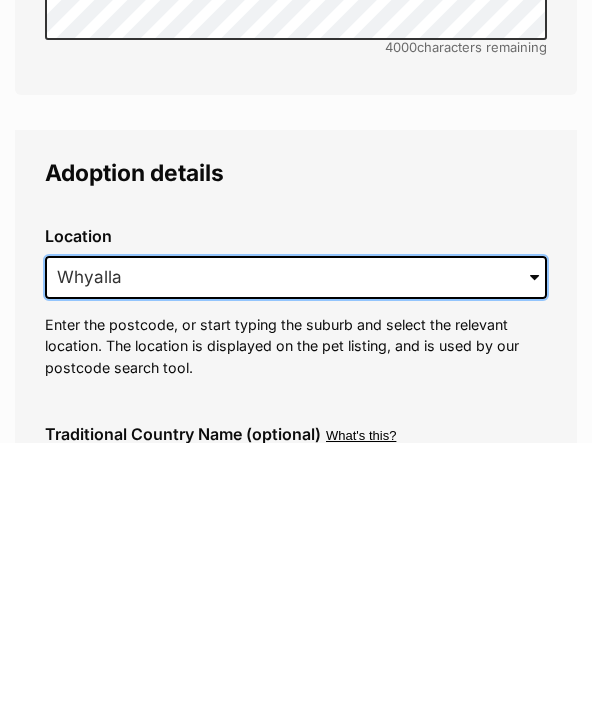 click on "Whyalla" at bounding box center (296, 563) 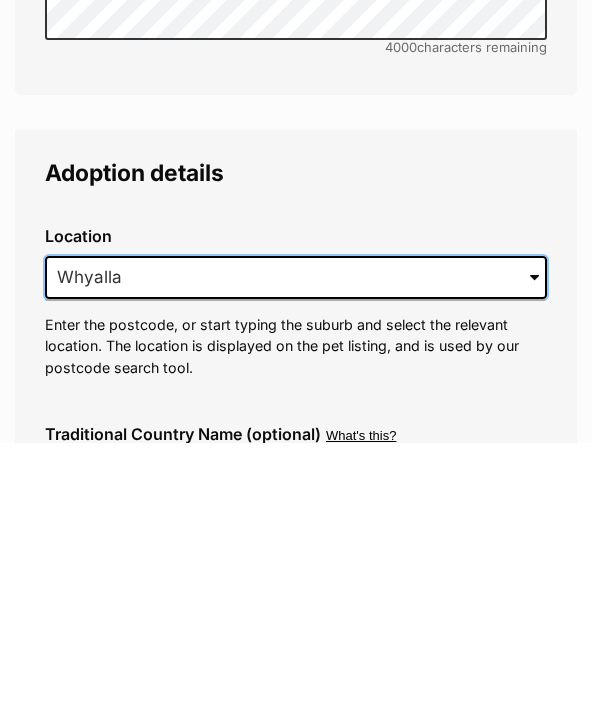 click on "Whyalla" at bounding box center (296, 563) 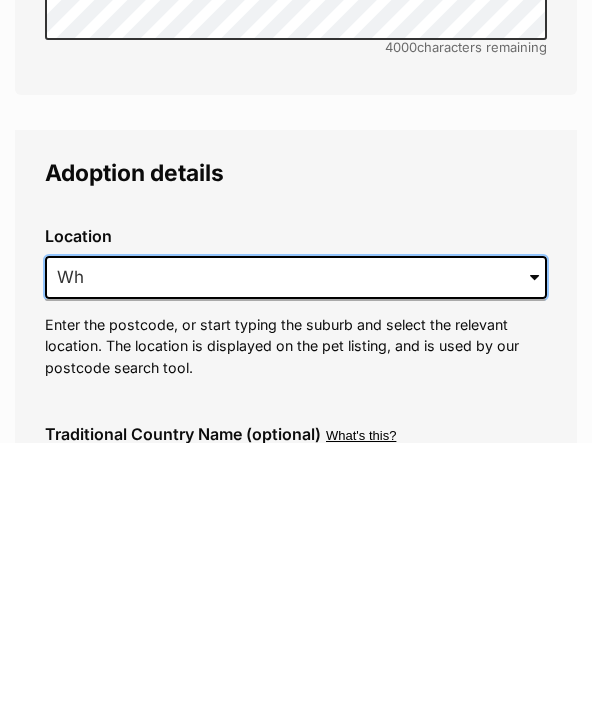 type on "W" 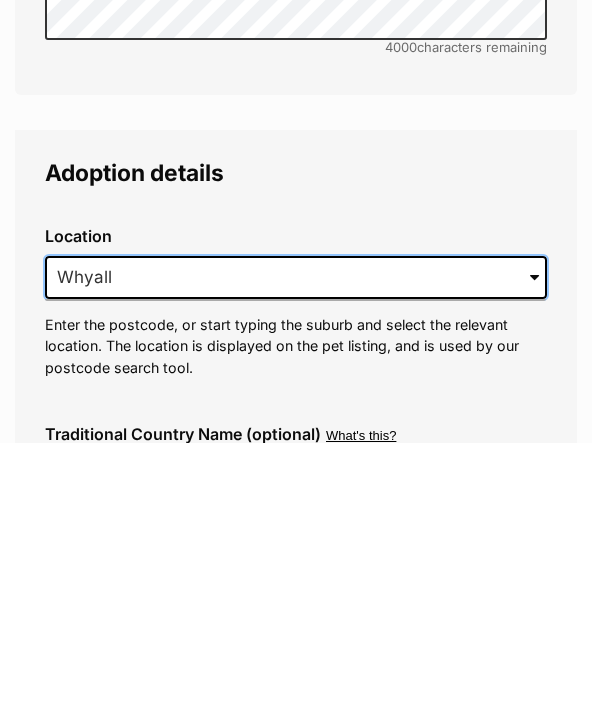 type on "Whyalla" 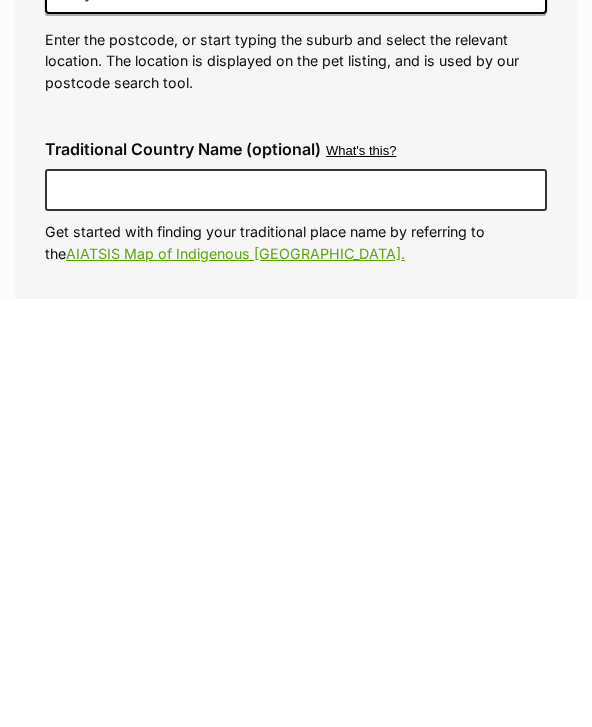 scroll, scrollTop: 4824, scrollLeft: 0, axis: vertical 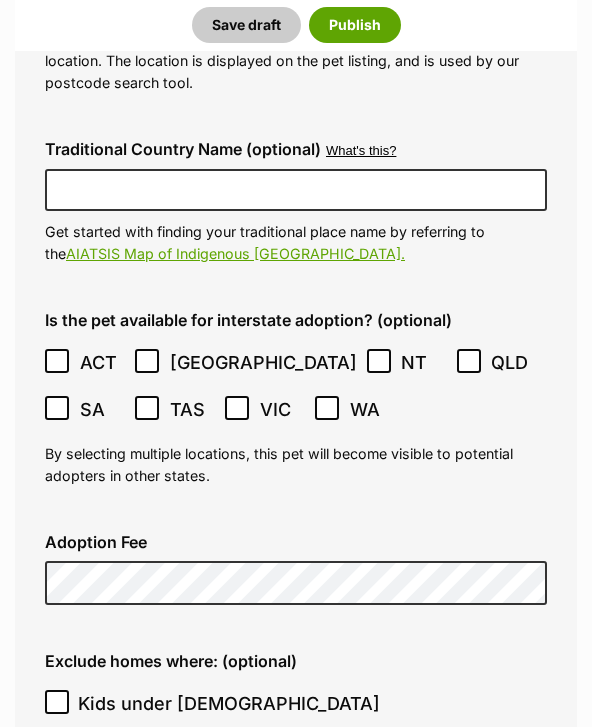 click on "ACT
NSW
NT
QLD
SA
TAS
VIC
WA" at bounding box center [296, 386] 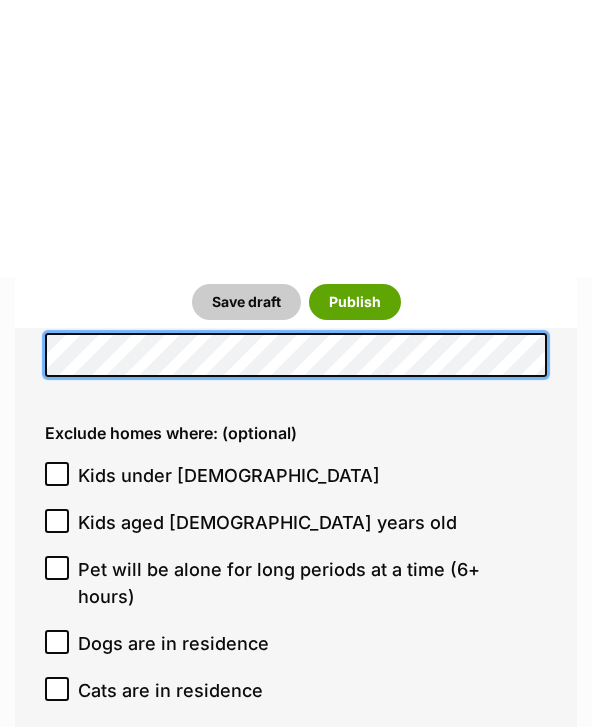 scroll, scrollTop: 5331, scrollLeft: 0, axis: vertical 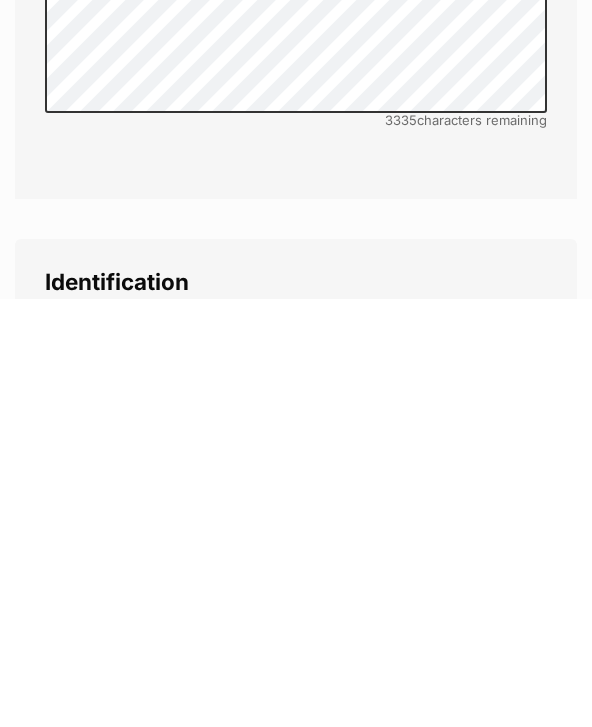 click on "No" at bounding box center [148, 794] 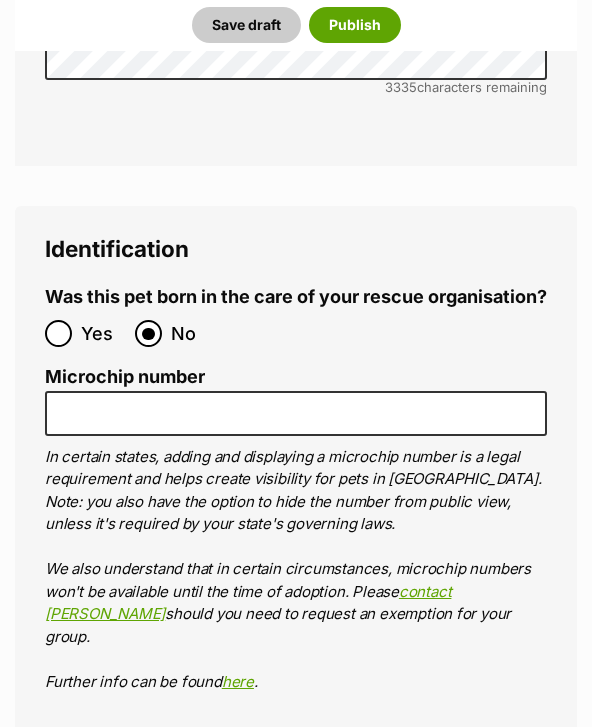 scroll, scrollTop: 6435, scrollLeft: 0, axis: vertical 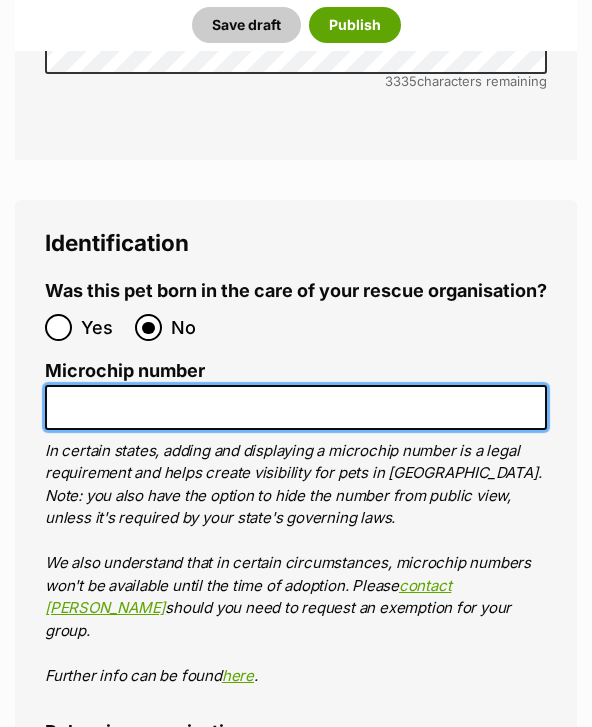 click on "Microchip number" at bounding box center (296, 408) 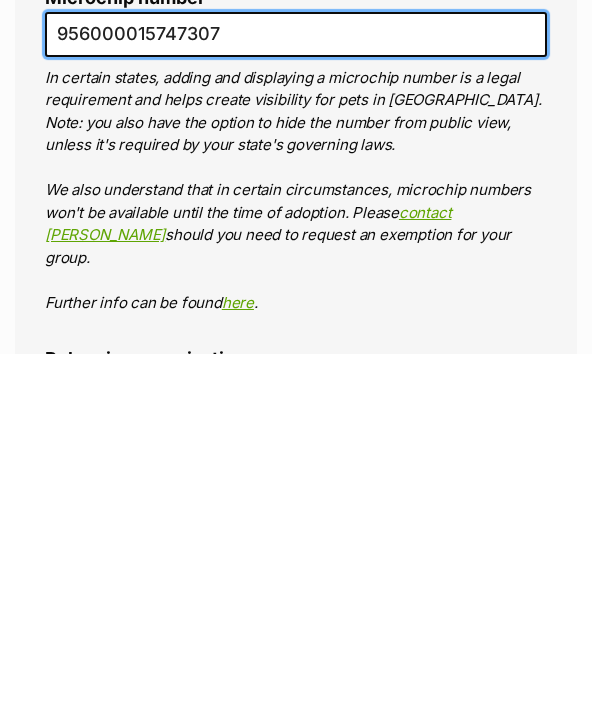 type on "956000015747307" 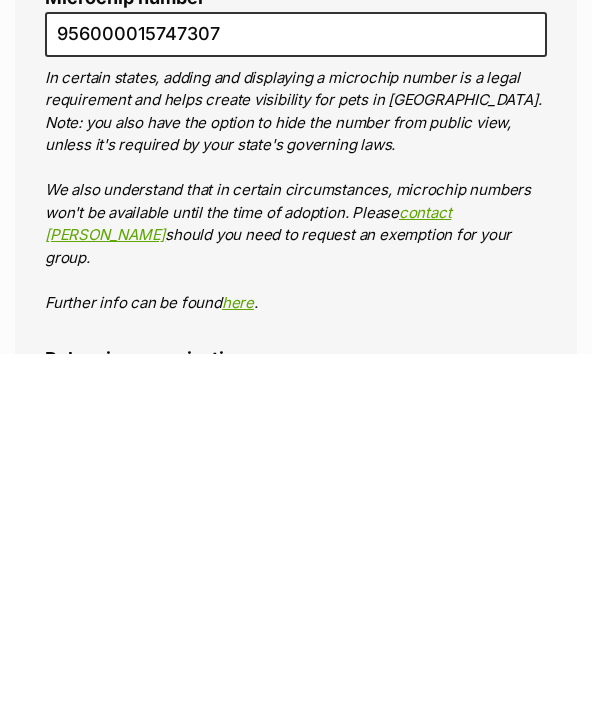 click on "Rehoming organisation" at bounding box center [296, 769] 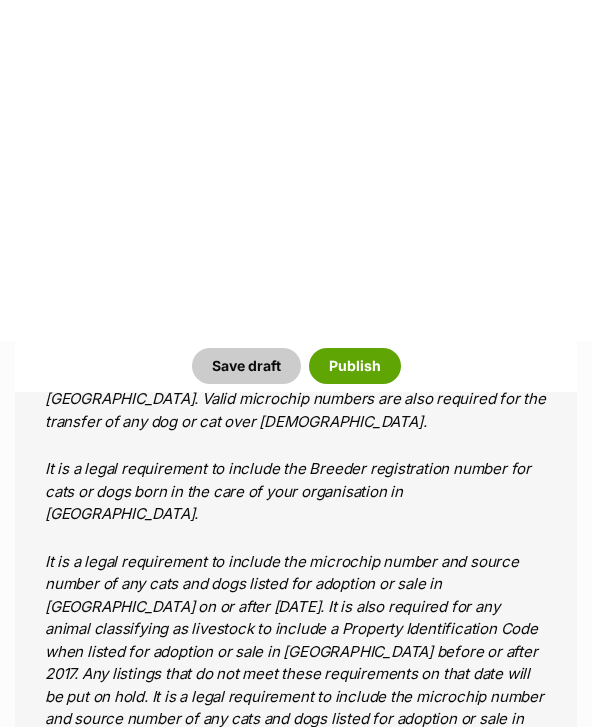 scroll, scrollTop: 7806, scrollLeft: 0, axis: vertical 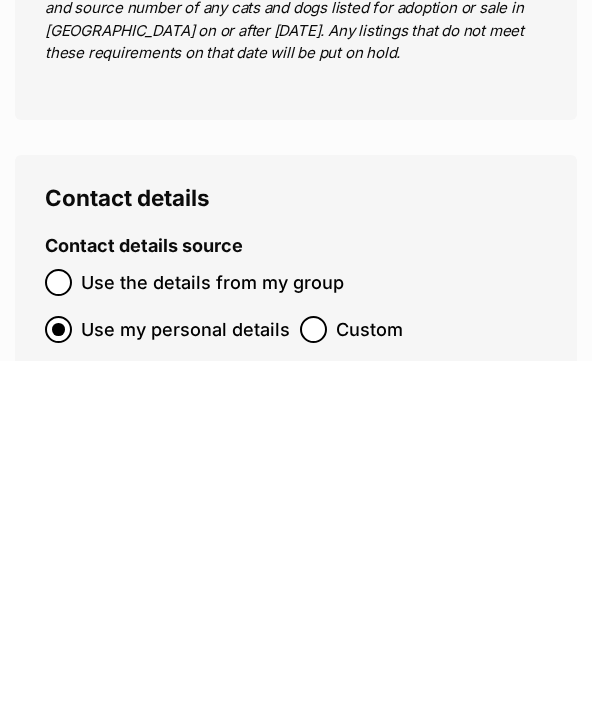 click on "Custom" at bounding box center (313, 695) 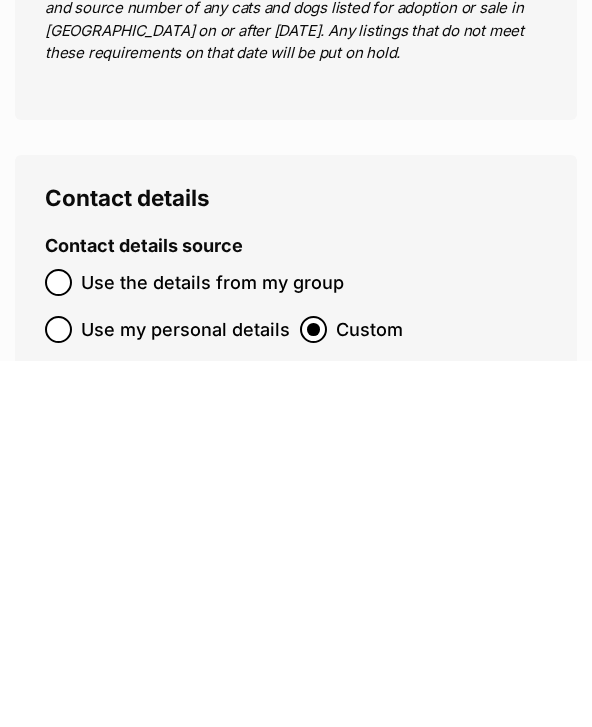 scroll, scrollTop: 8173, scrollLeft: 0, axis: vertical 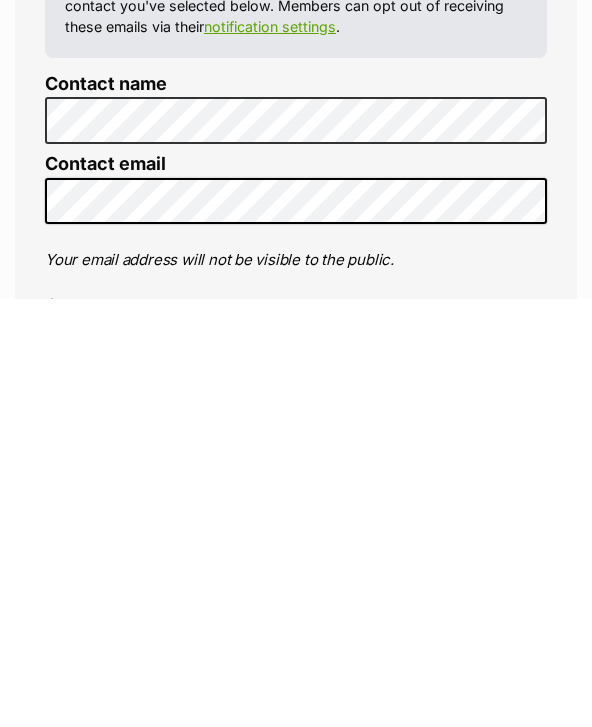 click on "Phone" at bounding box center (151, 852) 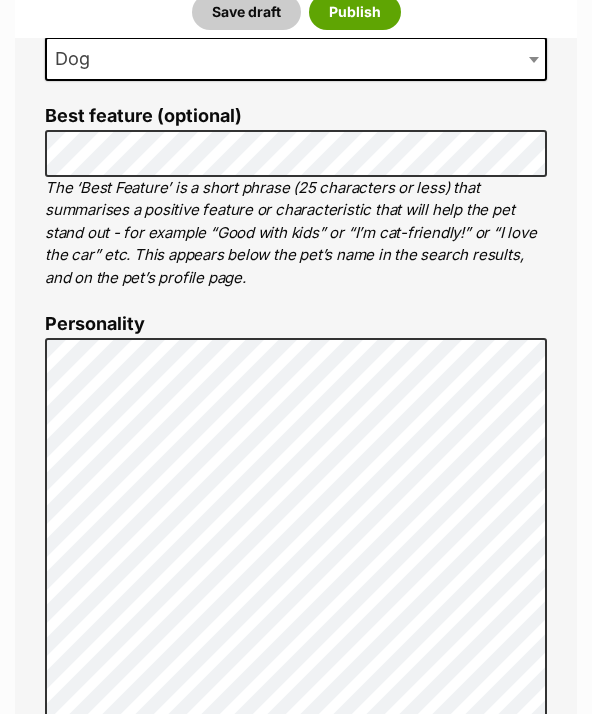 scroll, scrollTop: 658, scrollLeft: 0, axis: vertical 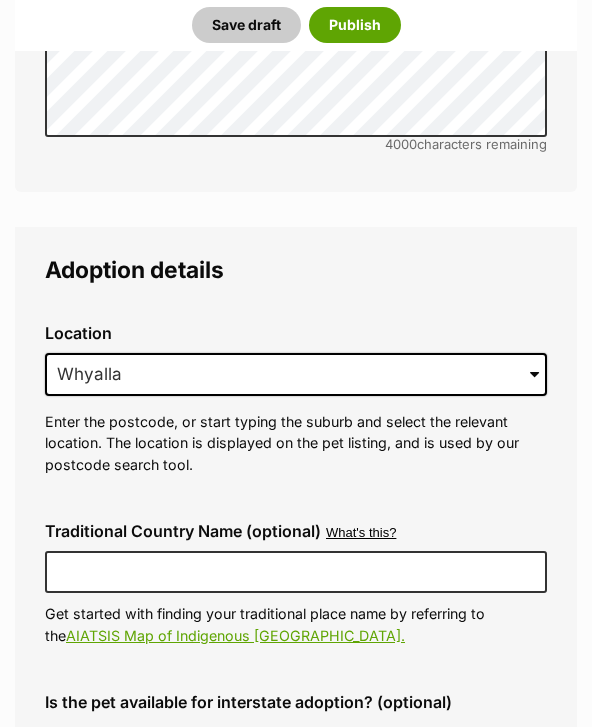 click on "Publish" at bounding box center [355, 25] 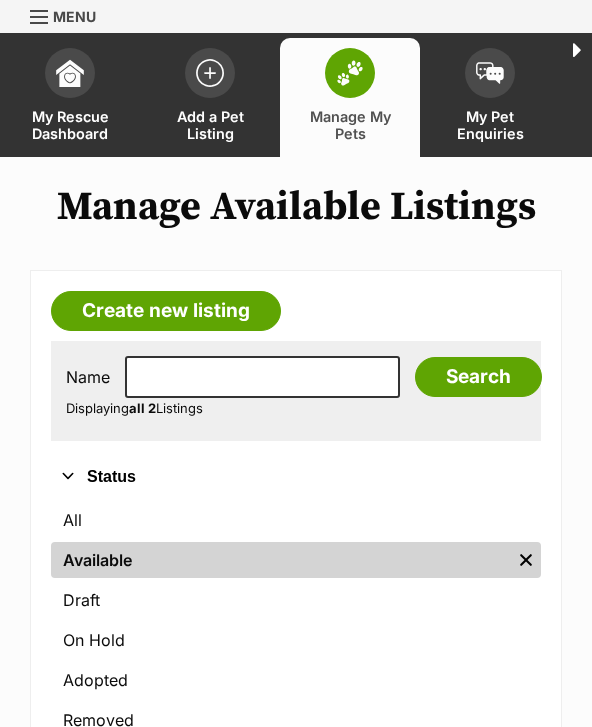 scroll, scrollTop: 0, scrollLeft: 0, axis: both 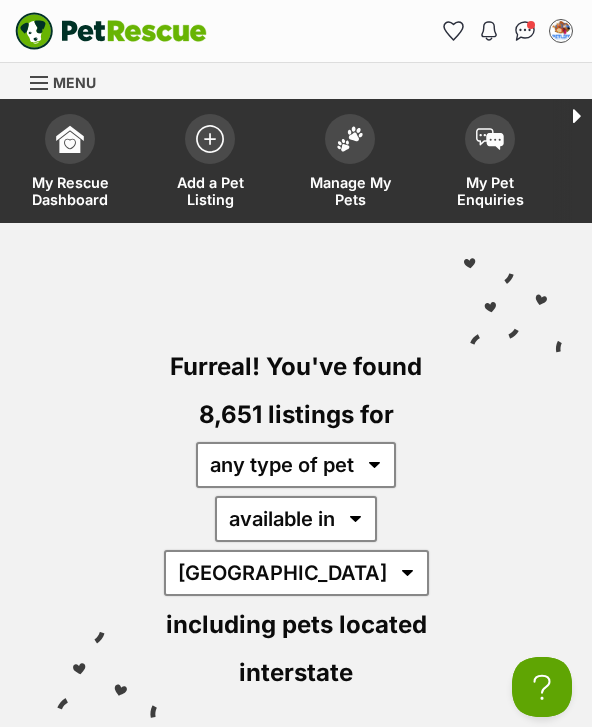 click at bounding box center [350, 139] 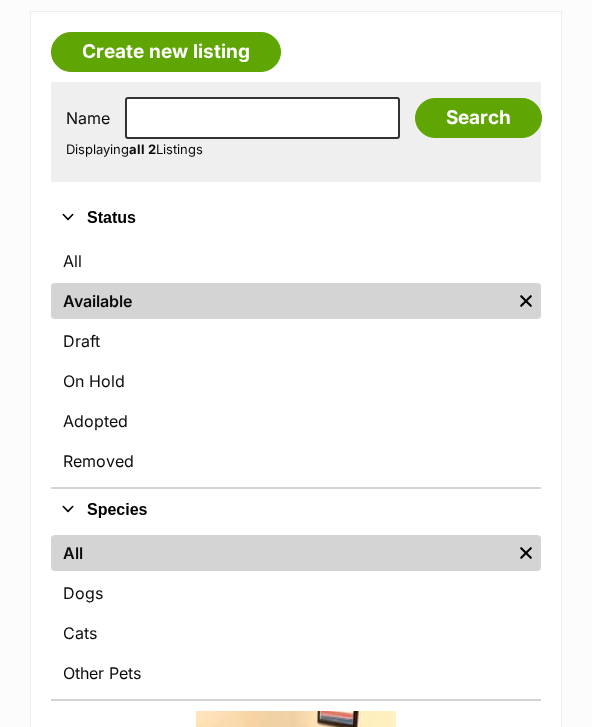 scroll, scrollTop: 269, scrollLeft: 0, axis: vertical 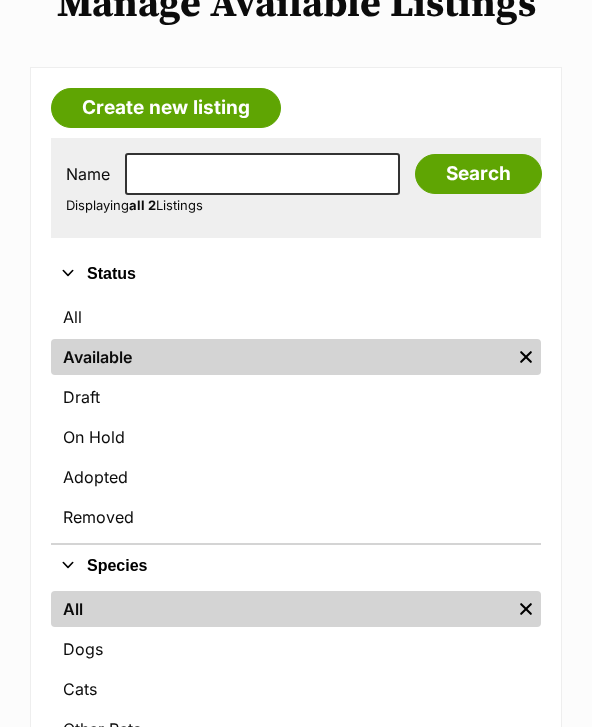 click on "Create new listing" at bounding box center (166, 108) 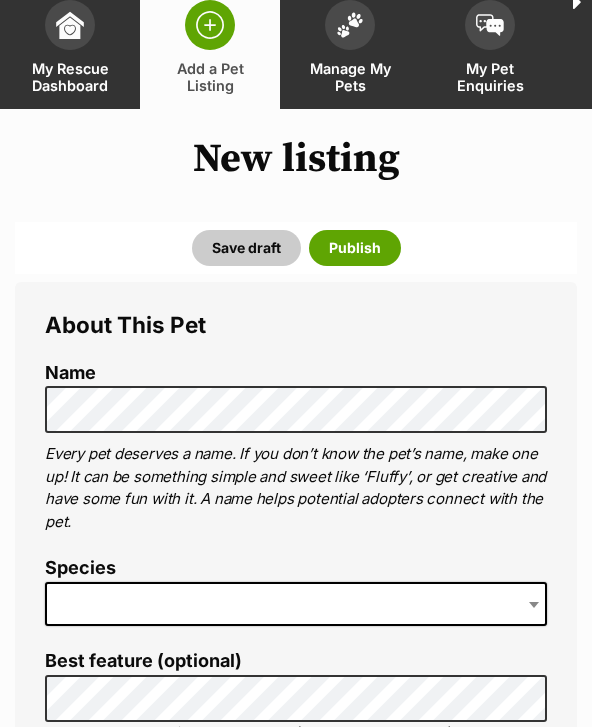 scroll, scrollTop: 116, scrollLeft: 0, axis: vertical 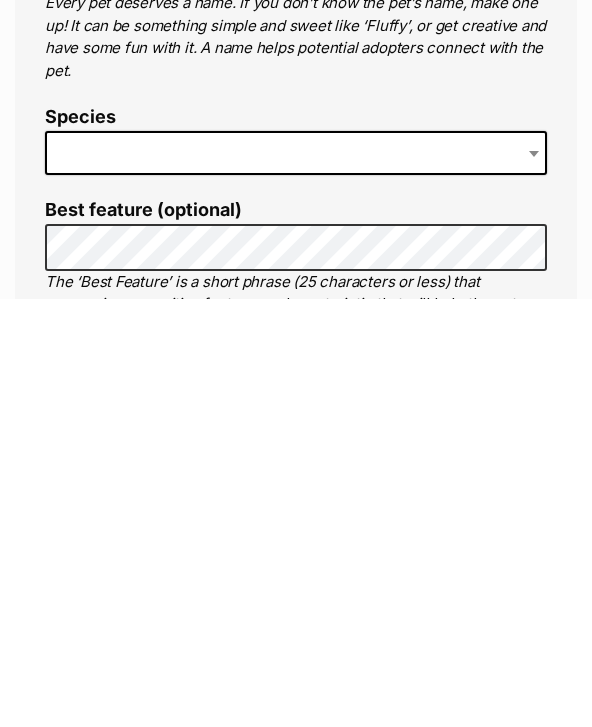 click at bounding box center (296, 581) 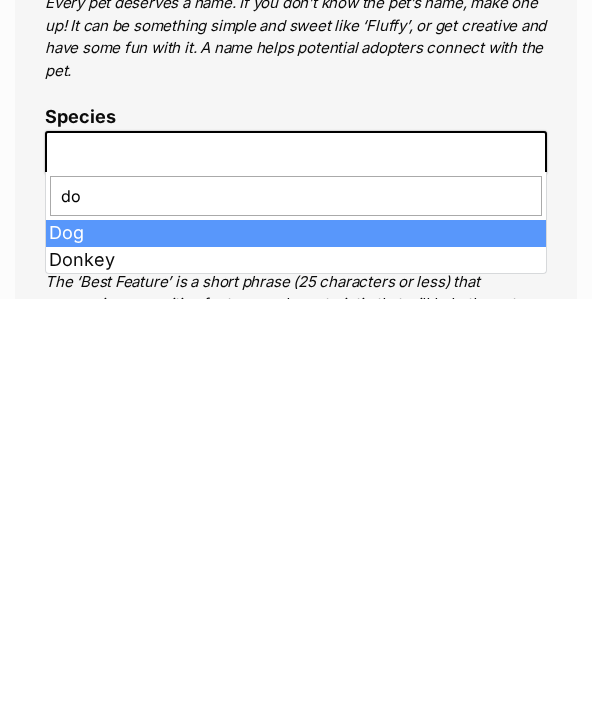 type on "dog" 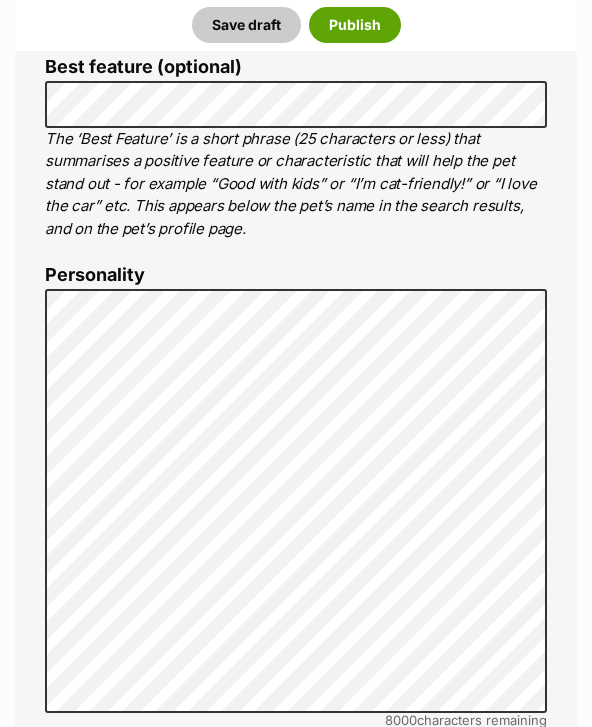 scroll, scrollTop: 713, scrollLeft: 0, axis: vertical 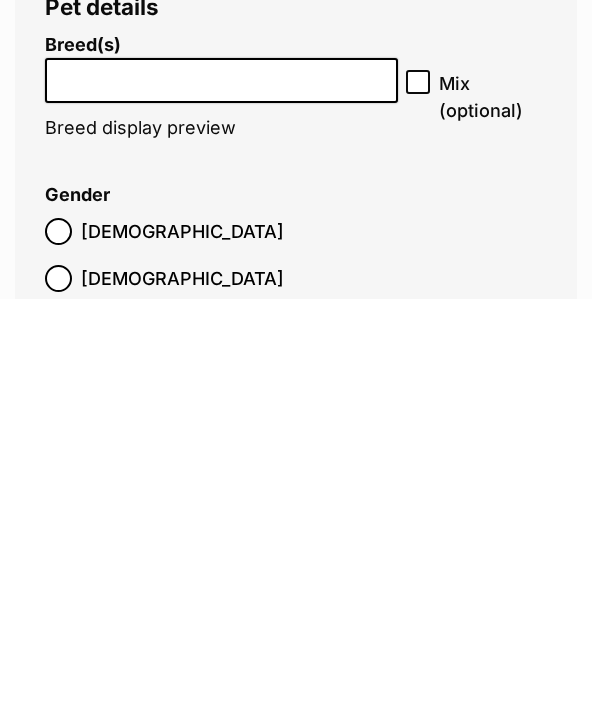 click at bounding box center [221, 503] 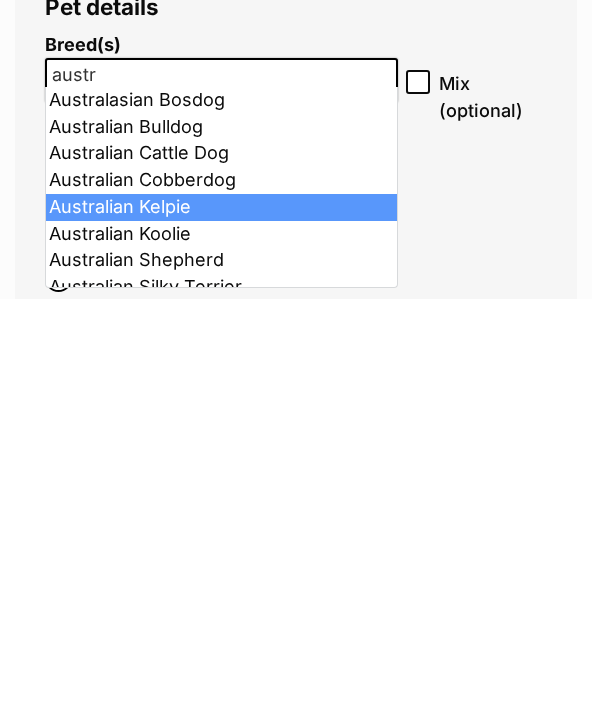 type on "austr" 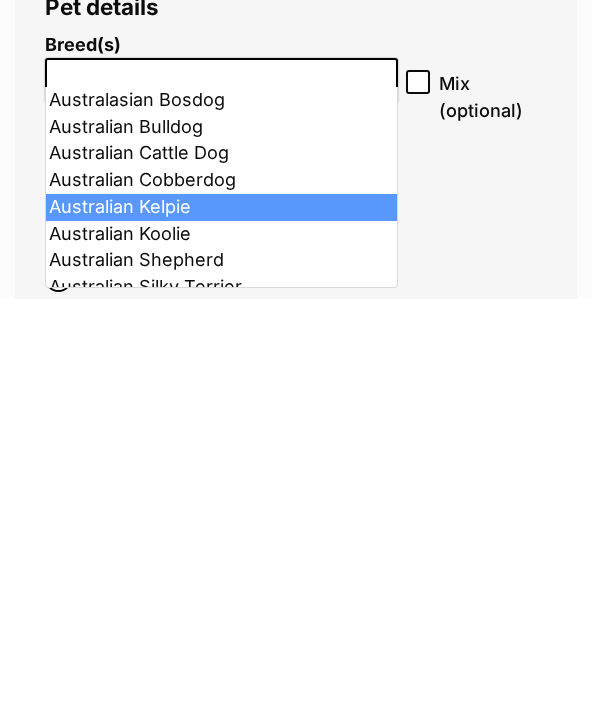 scroll, scrollTop: 2308, scrollLeft: 0, axis: vertical 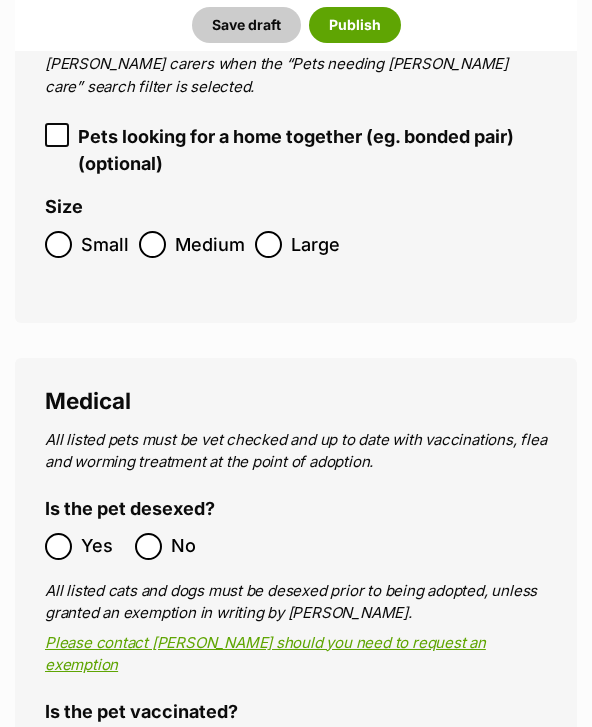click on "Yes" at bounding box center [85, 748] 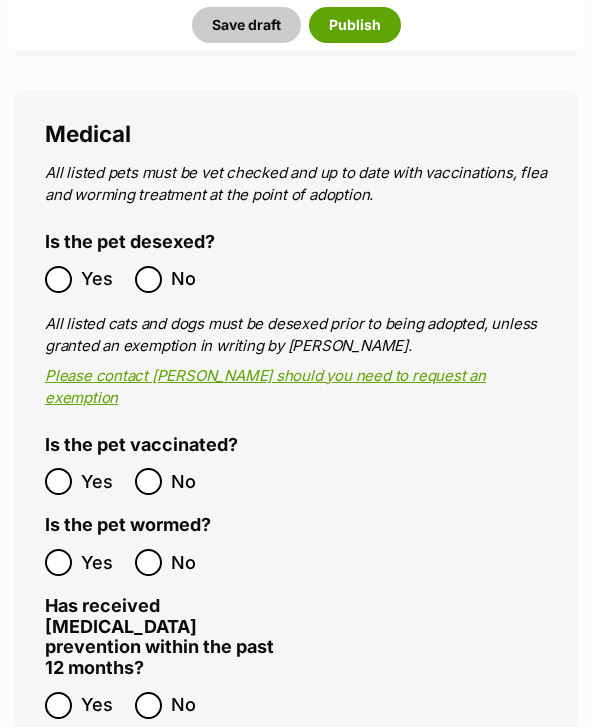 scroll, scrollTop: 3207, scrollLeft: 0, axis: vertical 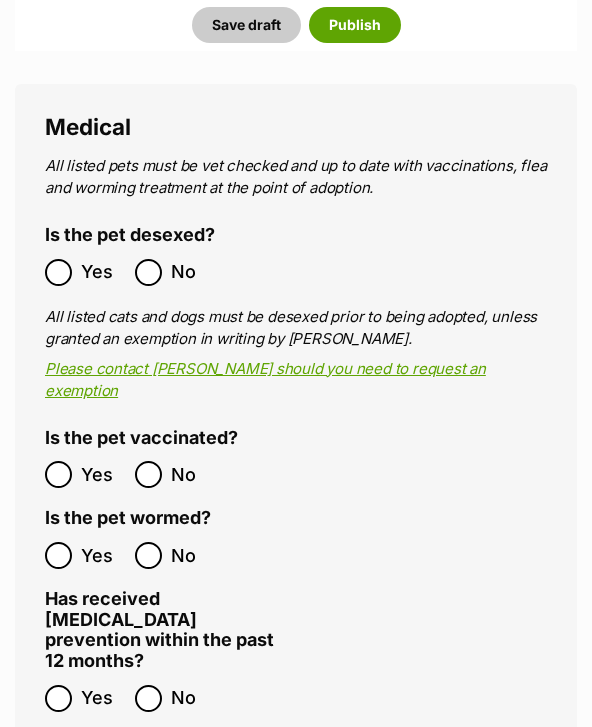 click on "No" at bounding box center [85, 778] 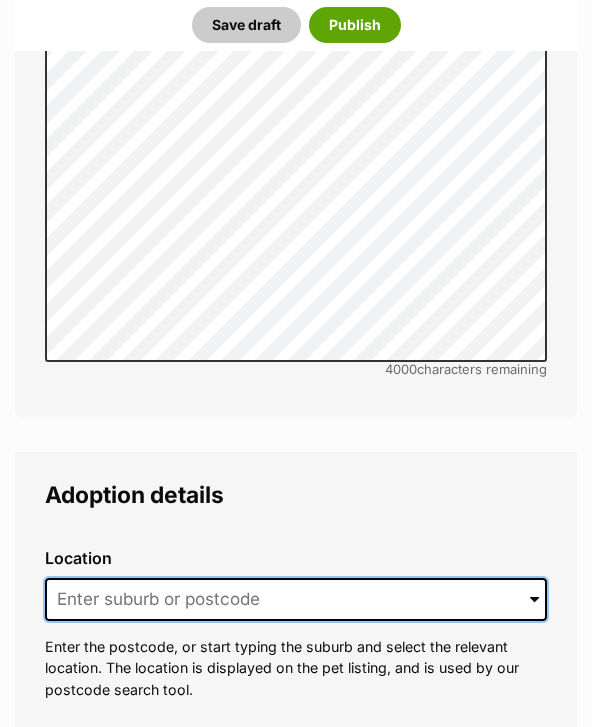 click at bounding box center (296, 601) 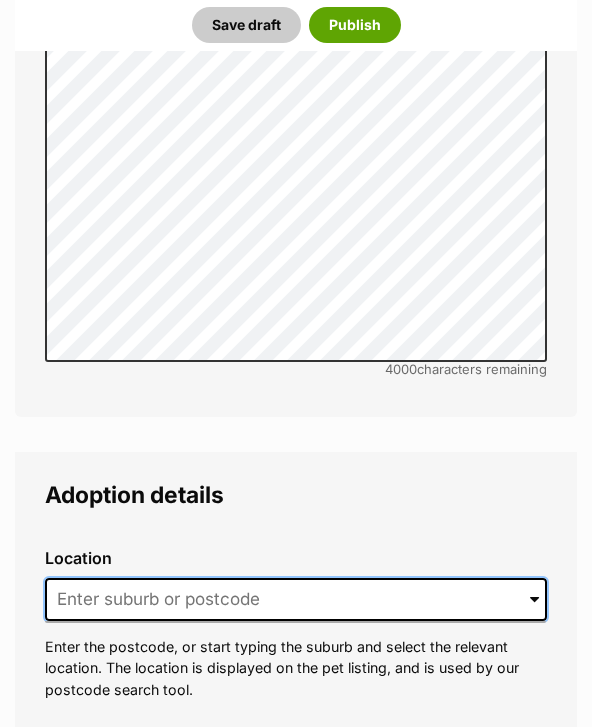 scroll, scrollTop: 4216, scrollLeft: 0, axis: vertical 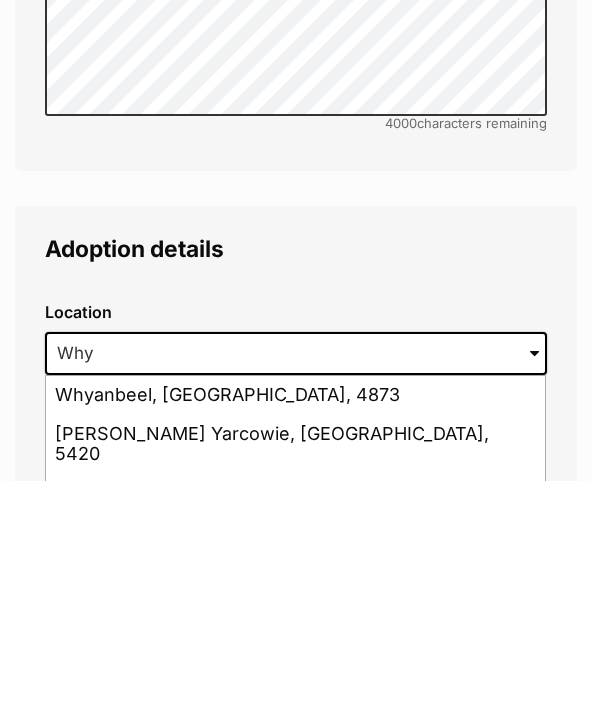 click on "Whyalla, South Australia, 5600" at bounding box center (295, 779) 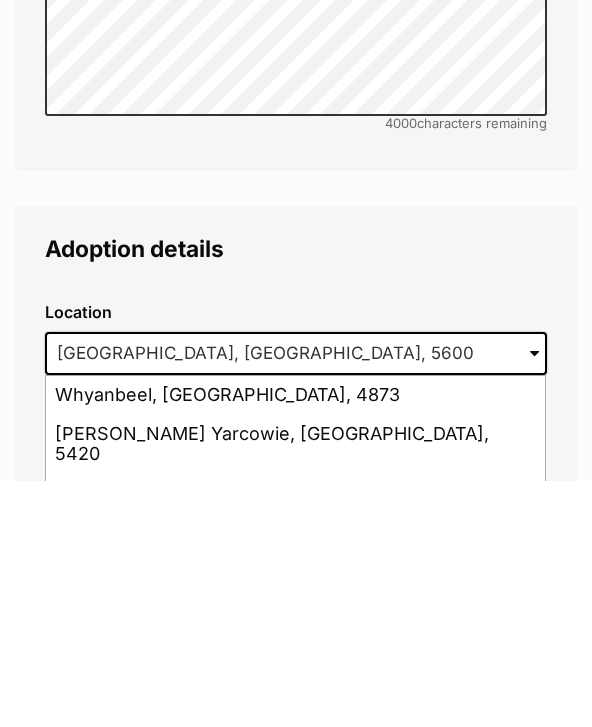 scroll, scrollTop: 4463, scrollLeft: 0, axis: vertical 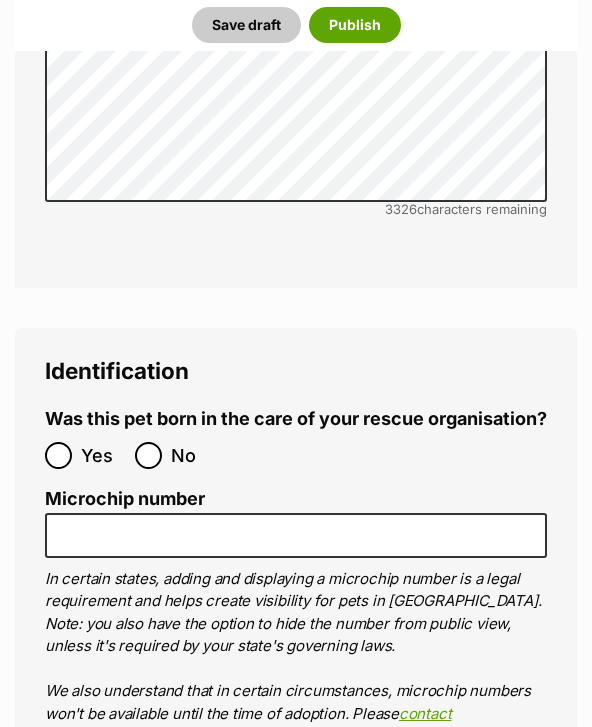 click on "No" at bounding box center (148, 455) 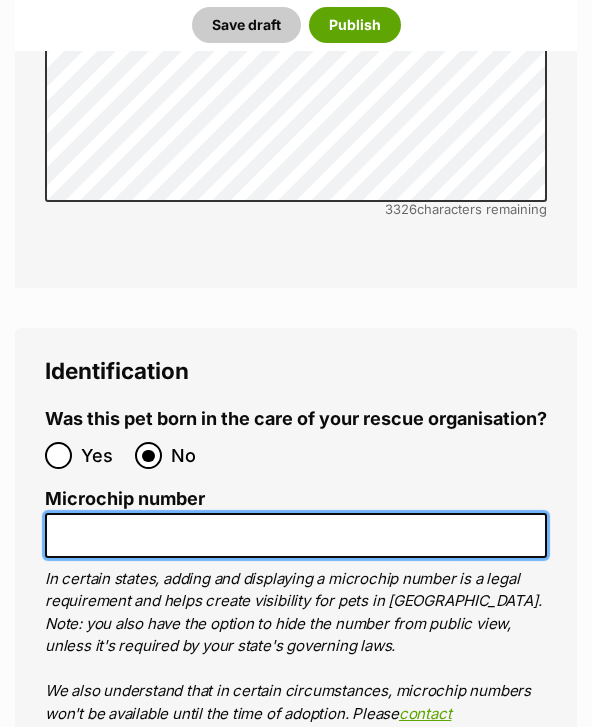 click on "Microchip number" at bounding box center [296, 535] 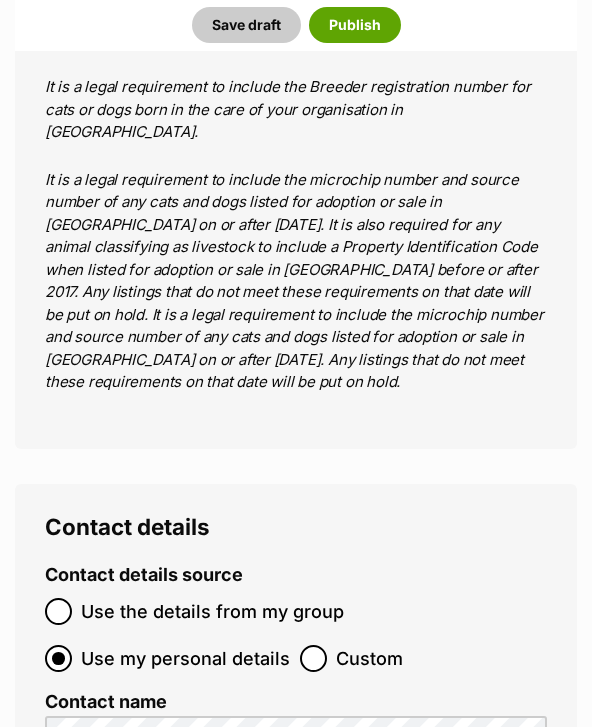 scroll, scrollTop: 7865, scrollLeft: 0, axis: vertical 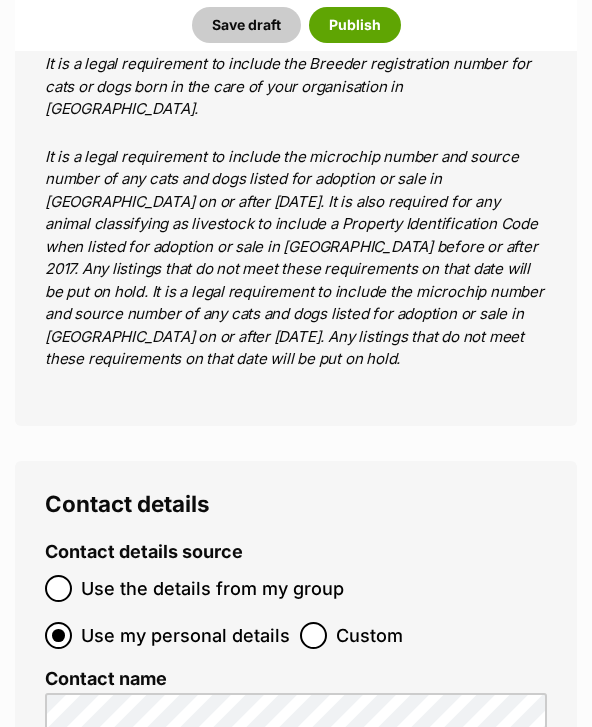 type on "956000015747307" 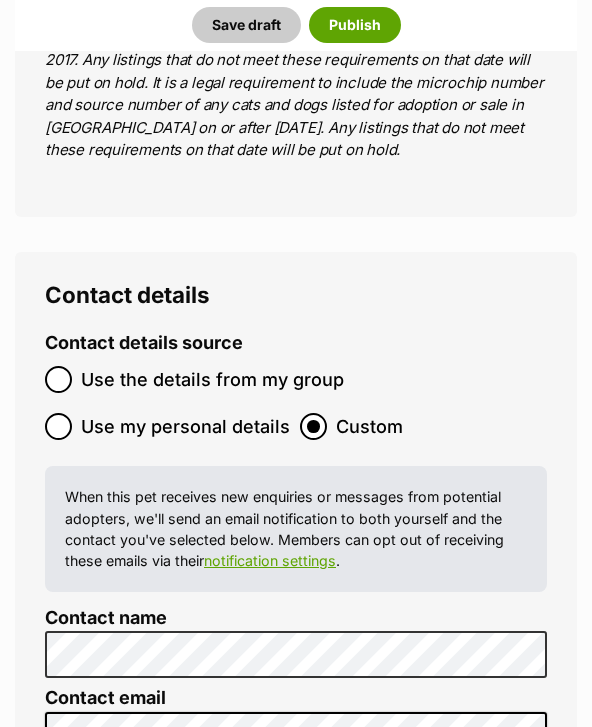 scroll, scrollTop: 8075, scrollLeft: 0, axis: vertical 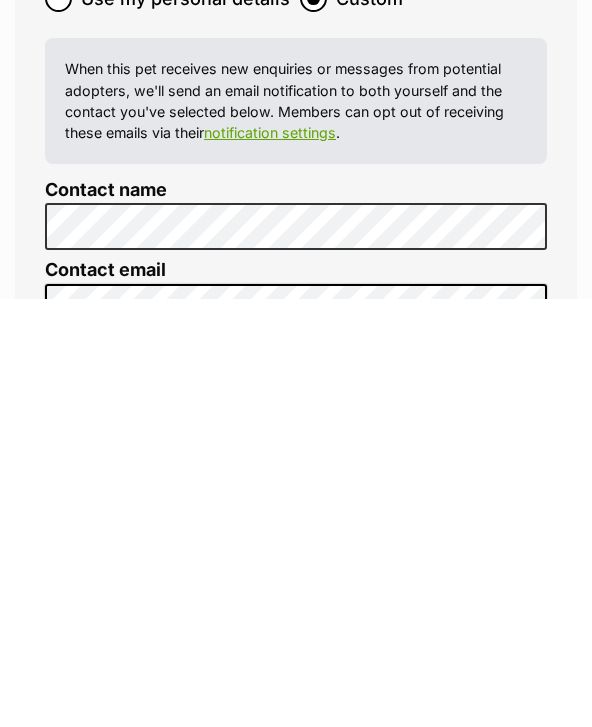 click on "Email" at bounding box center [58, 958] 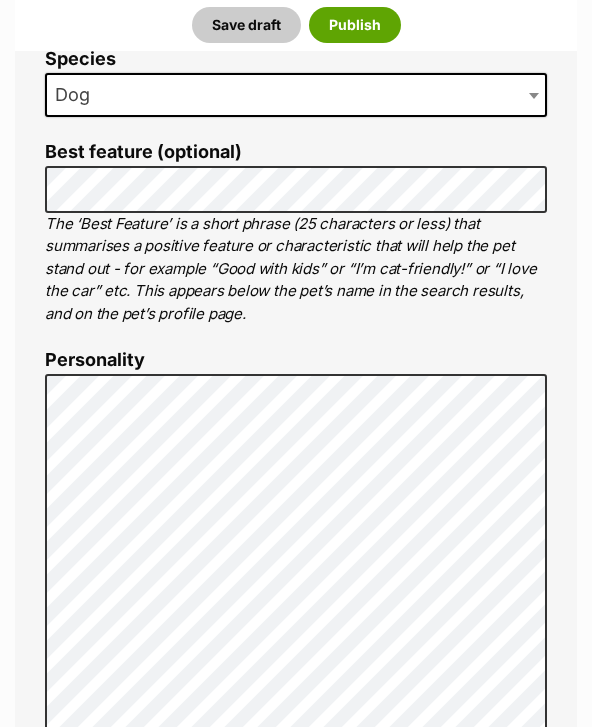 scroll, scrollTop: 624, scrollLeft: 0, axis: vertical 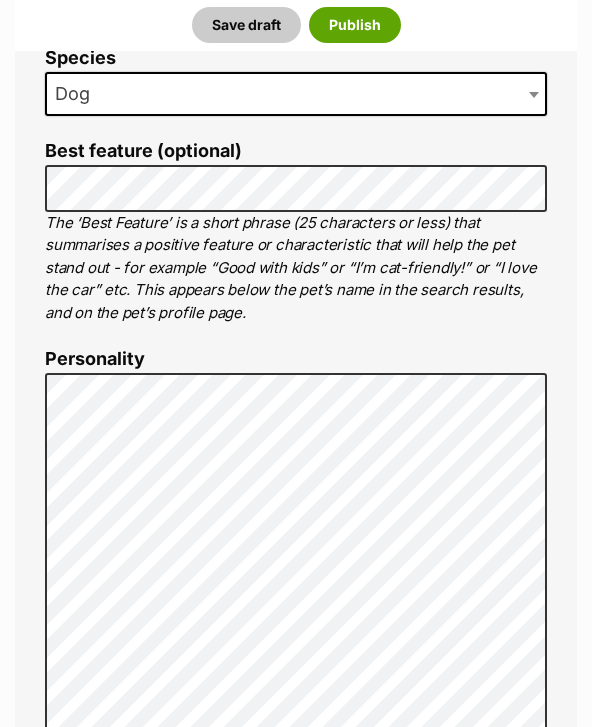 click on "Publish" at bounding box center (355, 25) 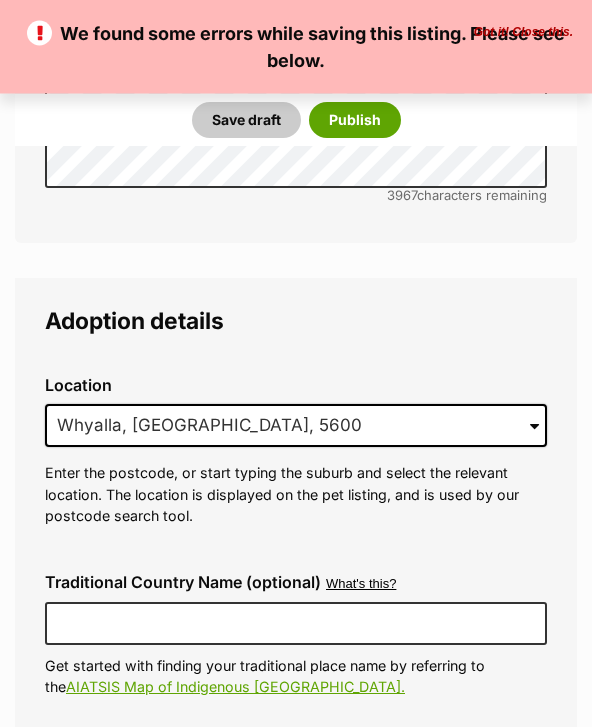 scroll, scrollTop: 4820, scrollLeft: 0, axis: vertical 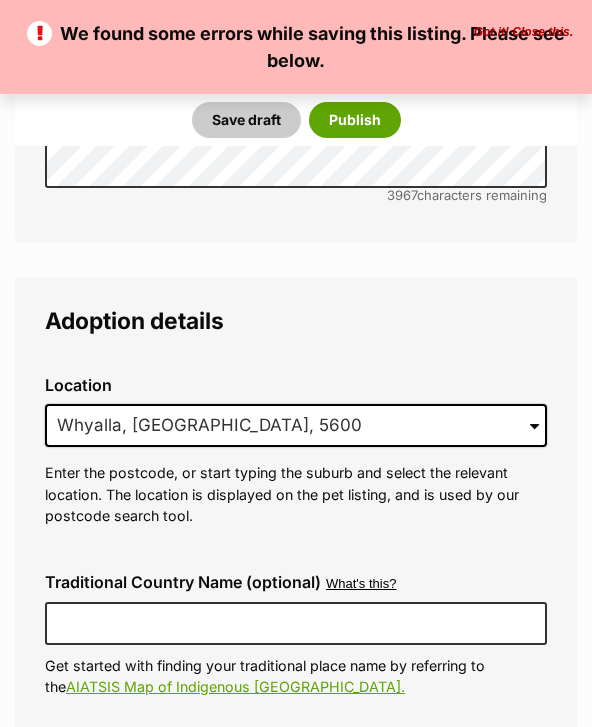 click on "Publish" at bounding box center [355, 120] 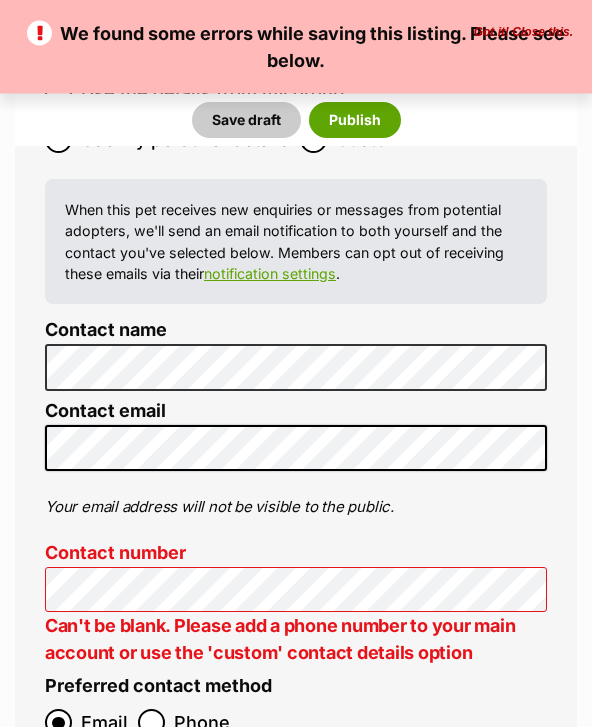 scroll, scrollTop: 8008, scrollLeft: 0, axis: vertical 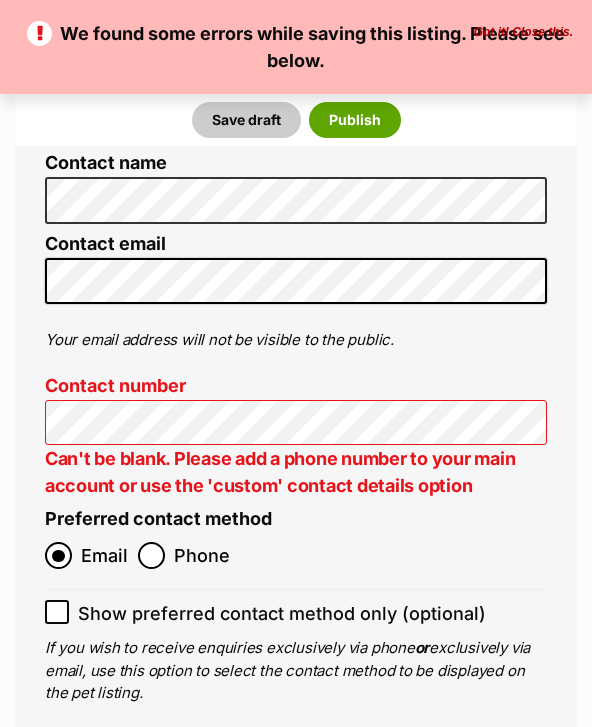 click on "Publish" at bounding box center [355, 120] 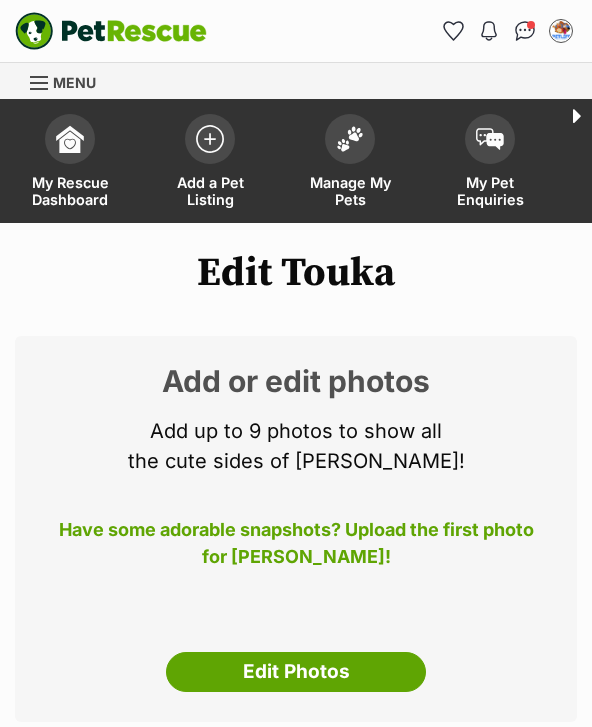 scroll, scrollTop: 0, scrollLeft: 0, axis: both 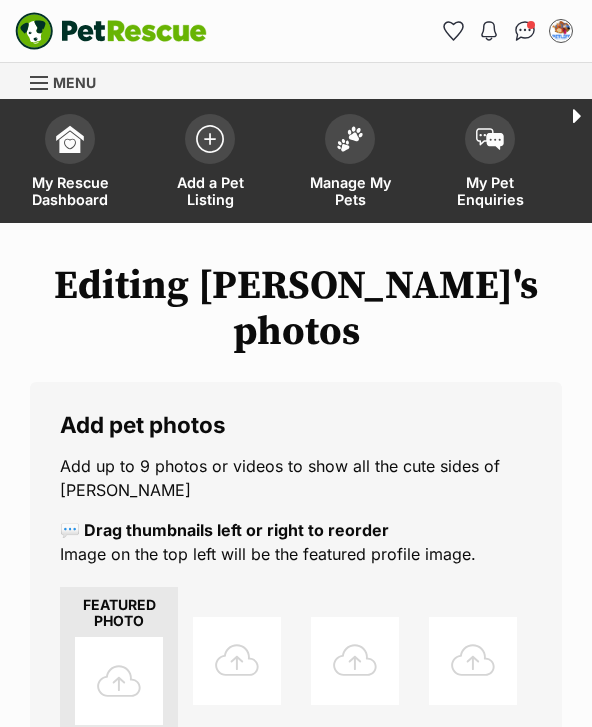 click at bounding box center (119, 681) 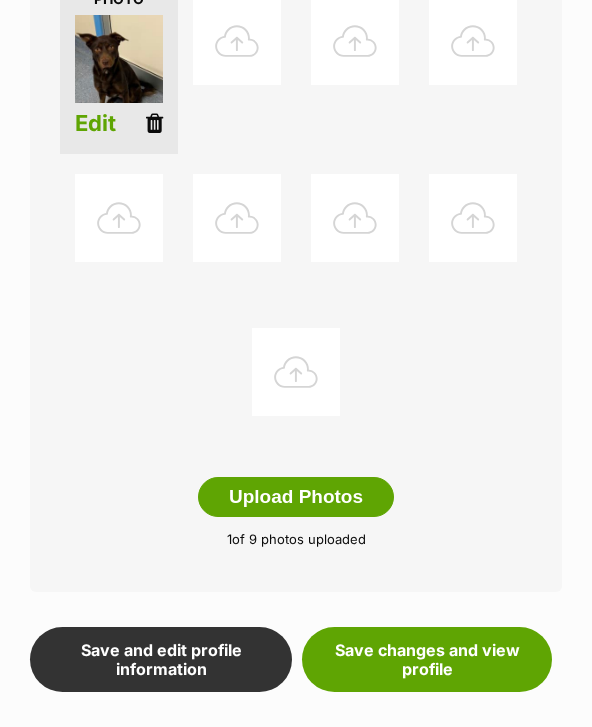 scroll, scrollTop: 623, scrollLeft: 0, axis: vertical 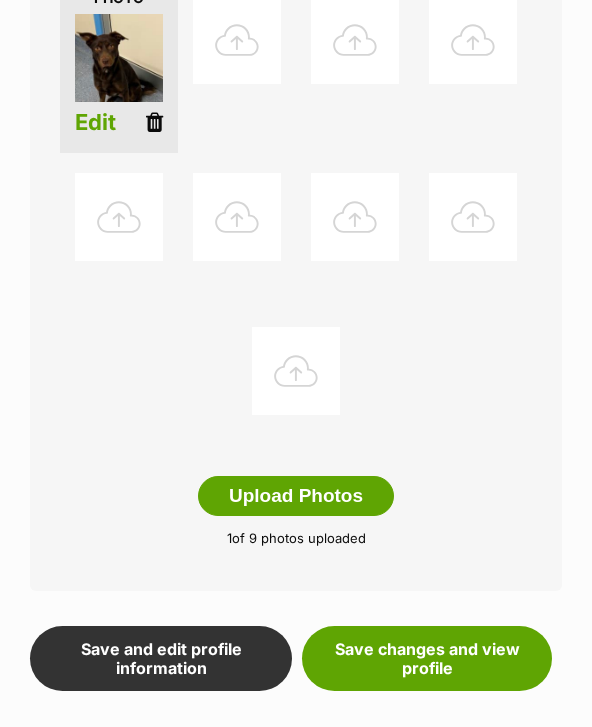 click on "Save changes and view profile" at bounding box center (427, 658) 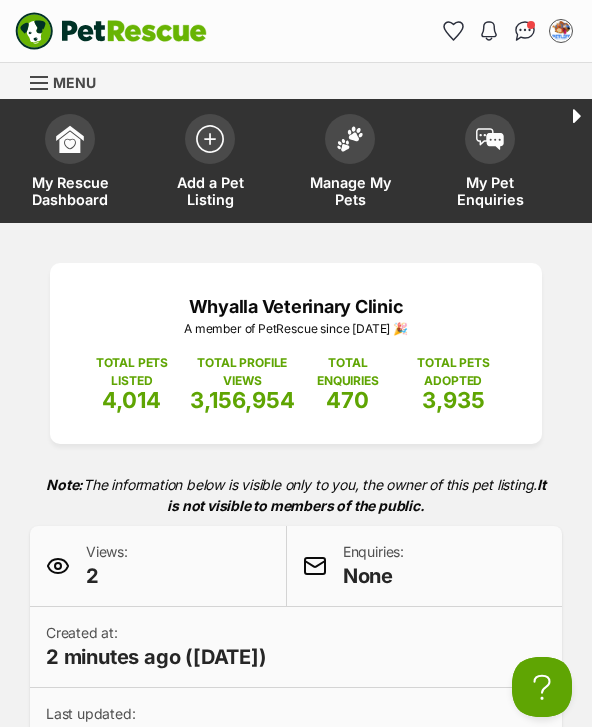 scroll, scrollTop: 0, scrollLeft: 0, axis: both 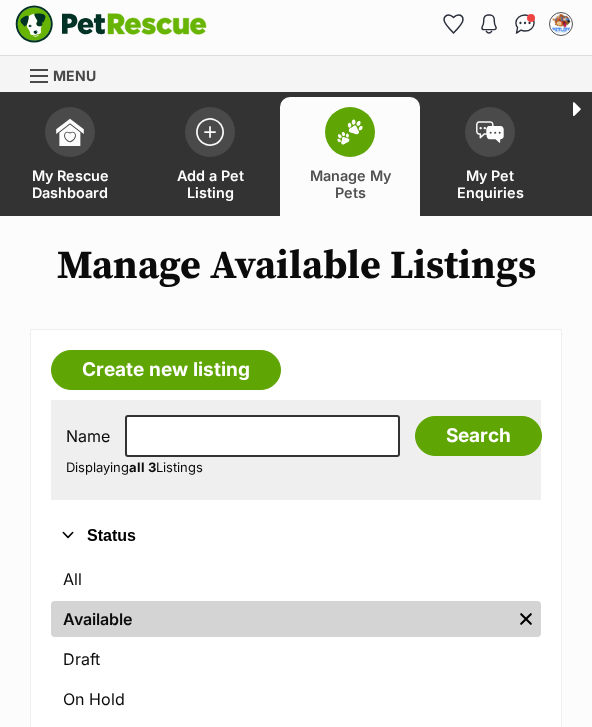 click on "Create new listing" at bounding box center (166, 370) 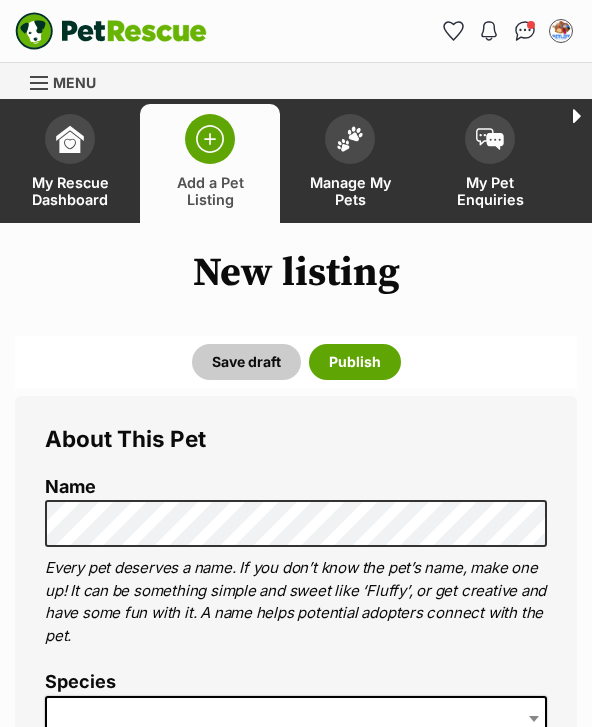 scroll, scrollTop: 0, scrollLeft: 0, axis: both 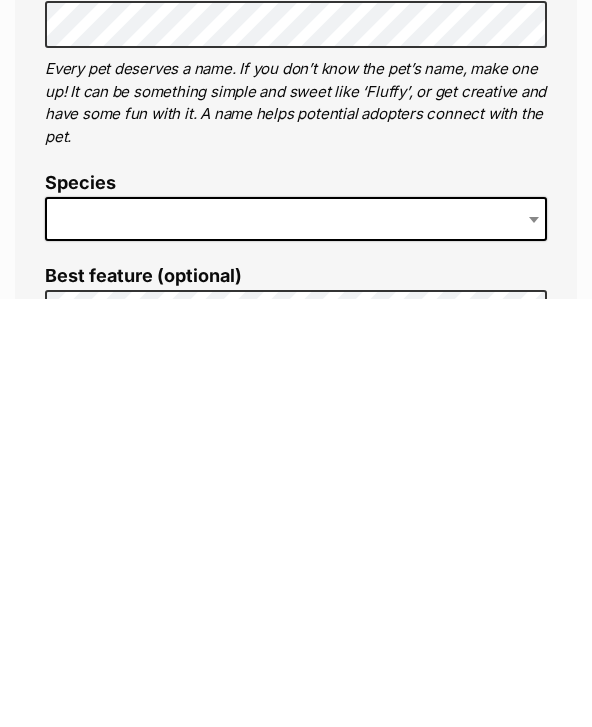 click at bounding box center (296, 647) 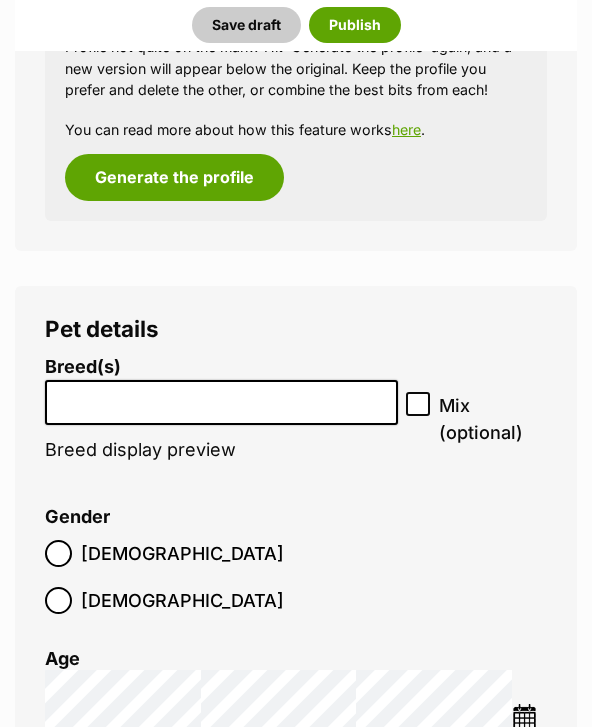 scroll, scrollTop: 1993, scrollLeft: 0, axis: vertical 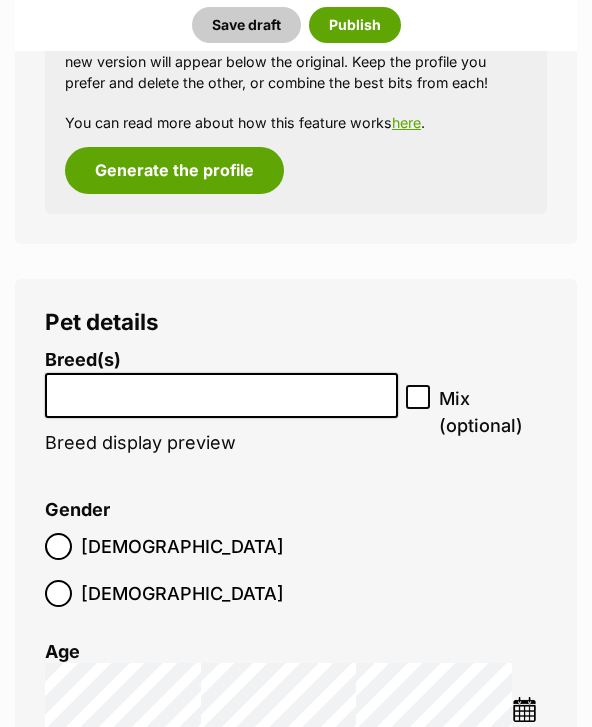 click at bounding box center [221, 390] 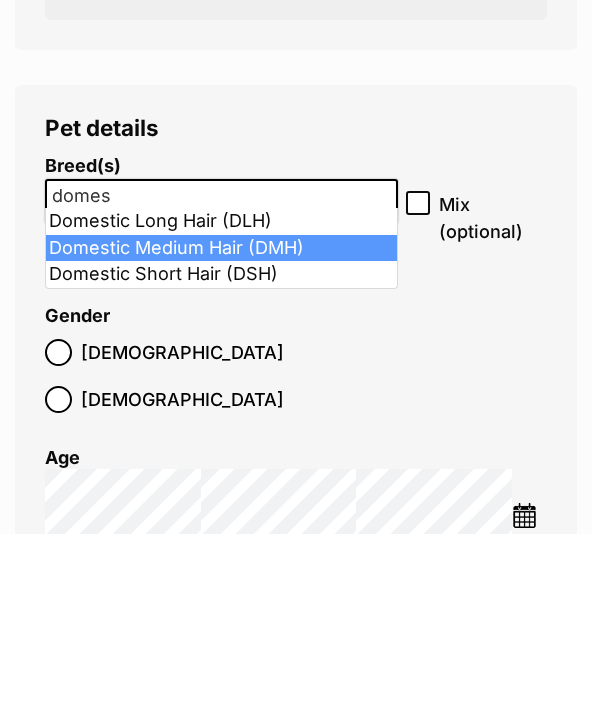 type on "domes" 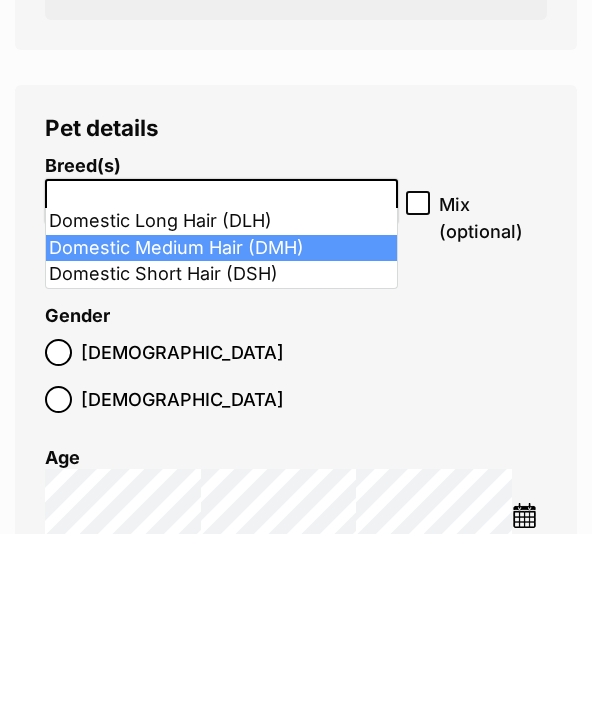 scroll, scrollTop: 2187, scrollLeft: 0, axis: vertical 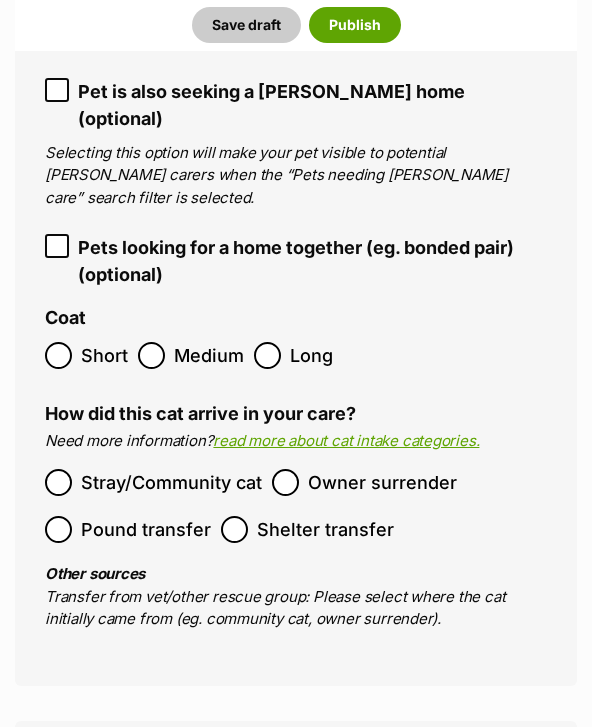 click on "Owner surrender" at bounding box center (382, 482) 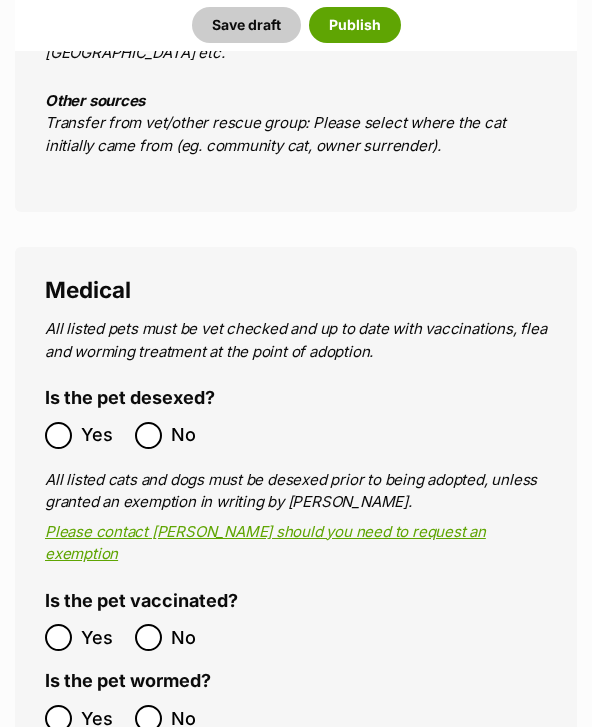 scroll, scrollTop: 3423, scrollLeft: 0, axis: vertical 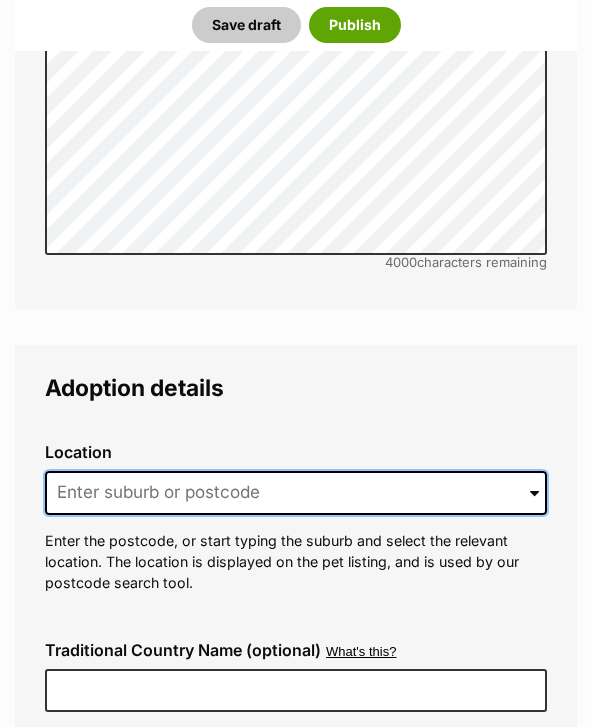 click at bounding box center [296, 493] 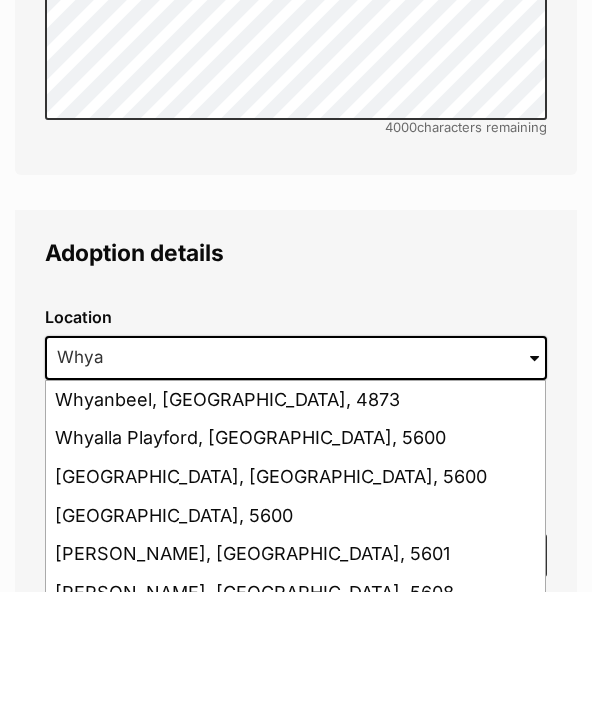 click on "Whyalla, South Australia, 5600" at bounding box center [295, 612] 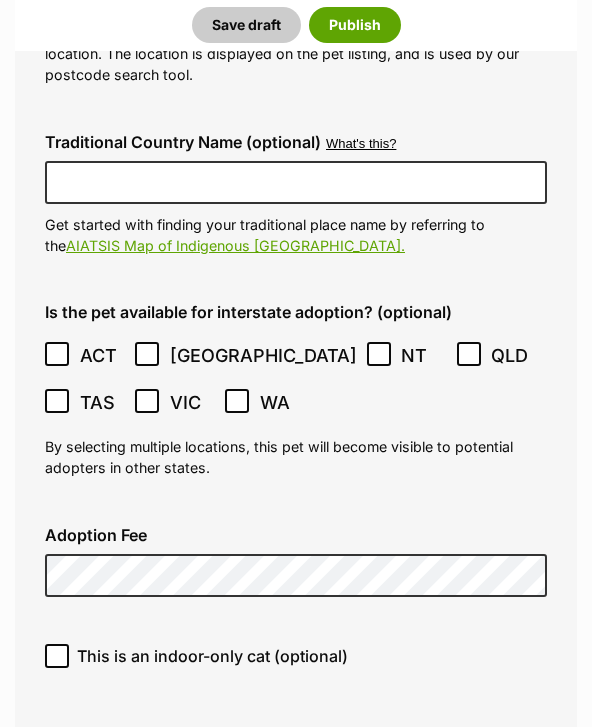 scroll, scrollTop: 5074, scrollLeft: 0, axis: vertical 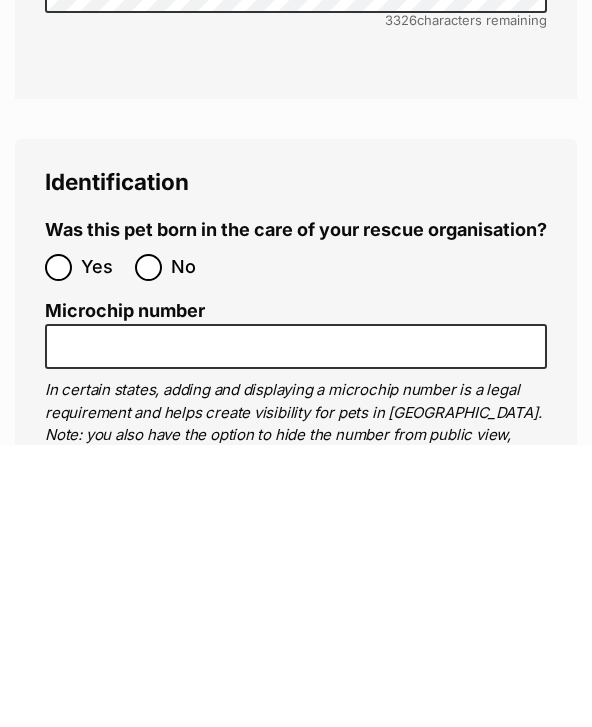 click on "No" at bounding box center (148, 549) 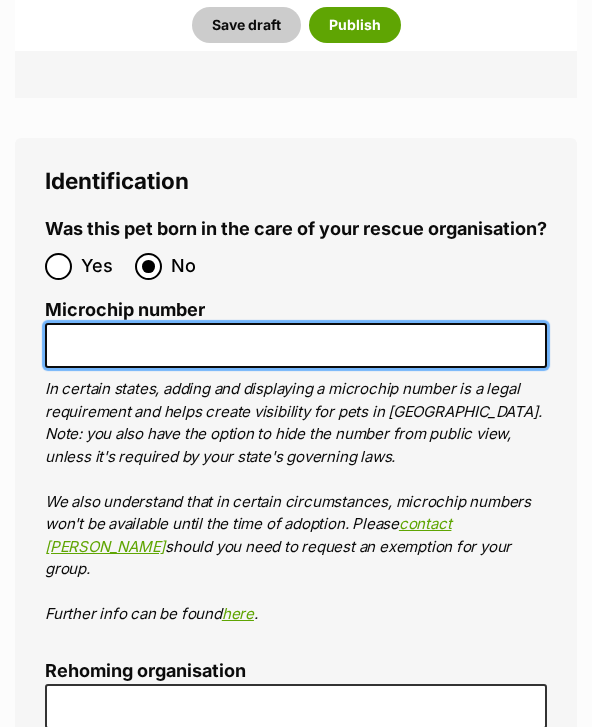 click on "Microchip number" at bounding box center [296, 345] 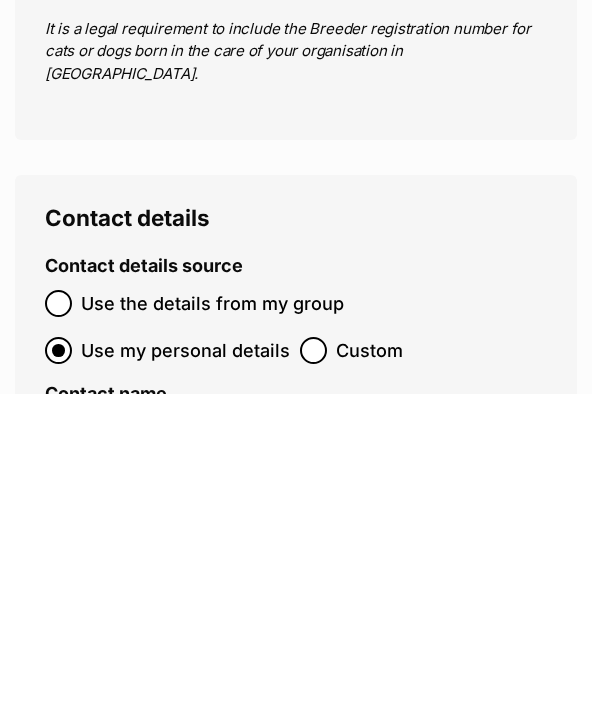 scroll, scrollTop: 7630, scrollLeft: 0, axis: vertical 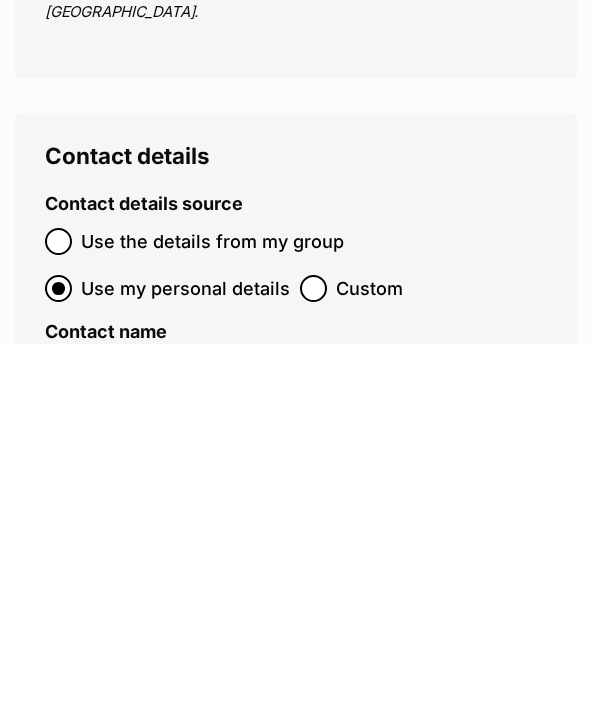 type on "956000019558282" 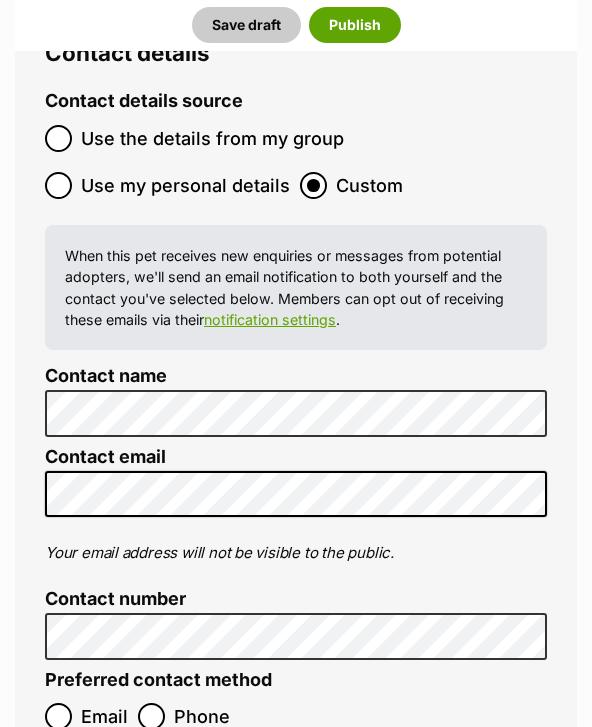 scroll, scrollTop: 8117, scrollLeft: 0, axis: vertical 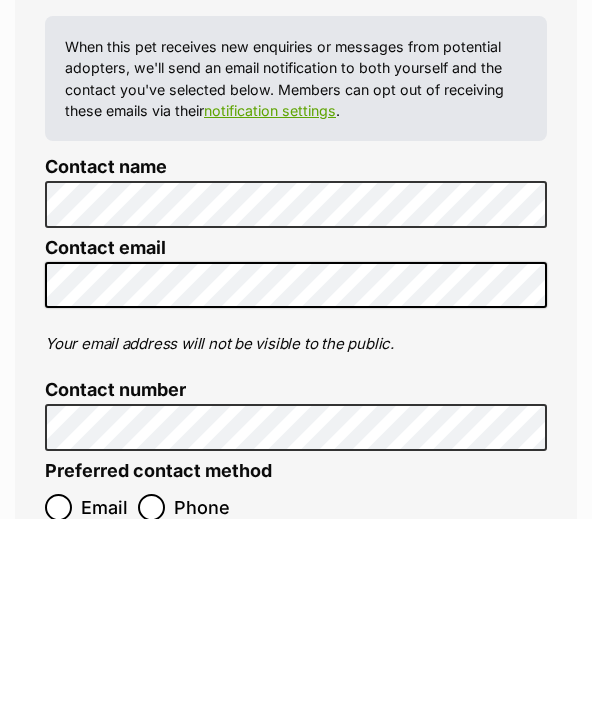 click on "Phone" at bounding box center [151, 716] 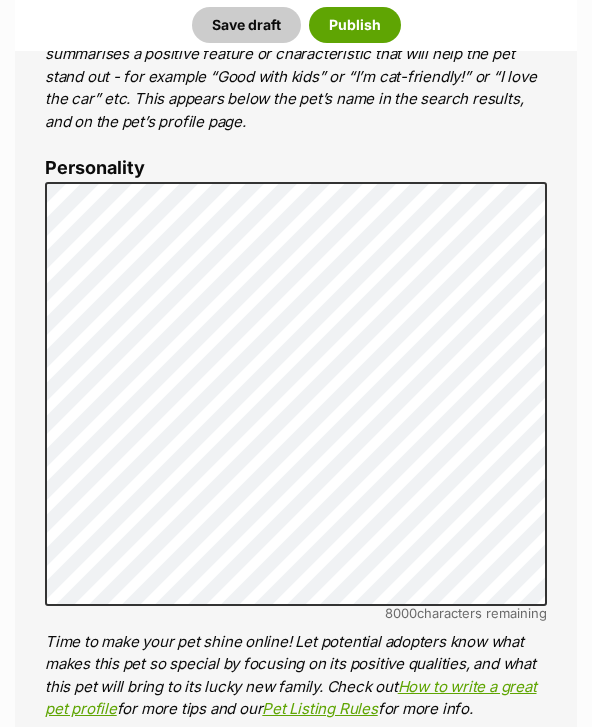 scroll, scrollTop: 803, scrollLeft: 0, axis: vertical 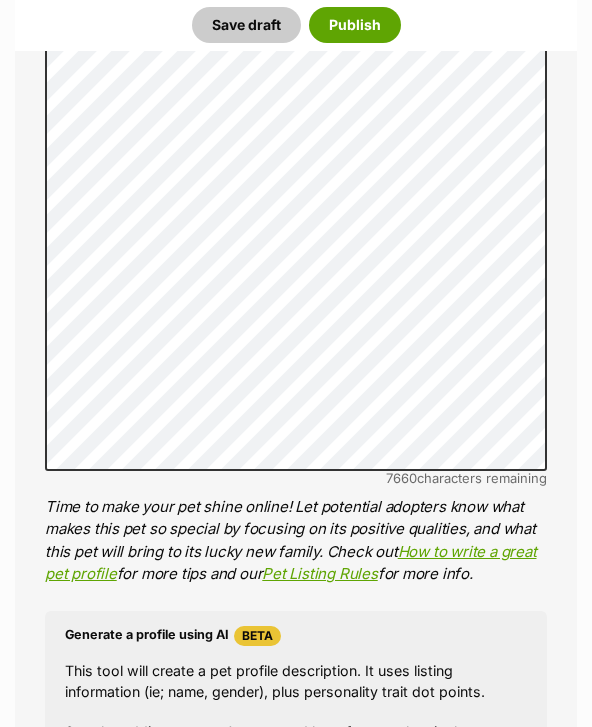 click on "Publish" at bounding box center (355, 25) 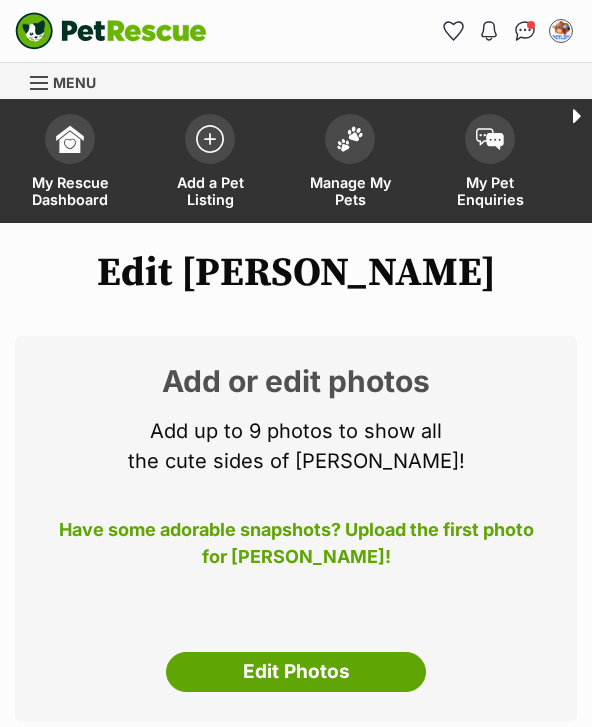 scroll, scrollTop: 0, scrollLeft: 0, axis: both 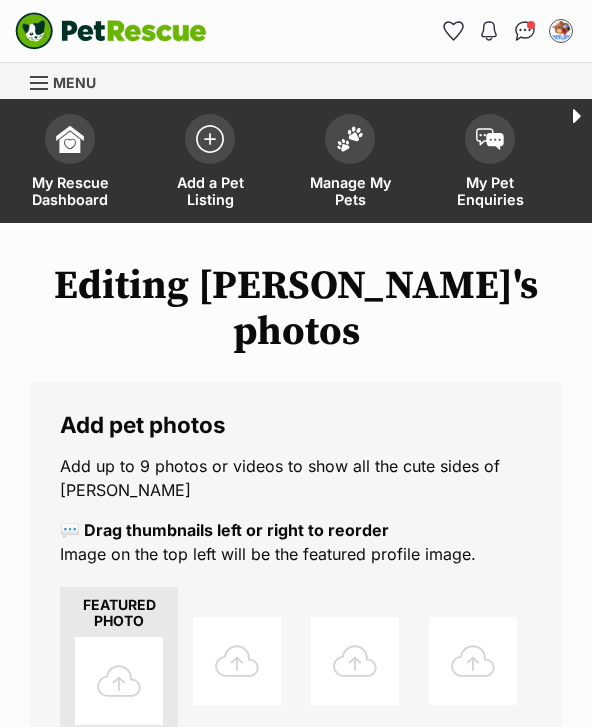 click at bounding box center [119, 681] 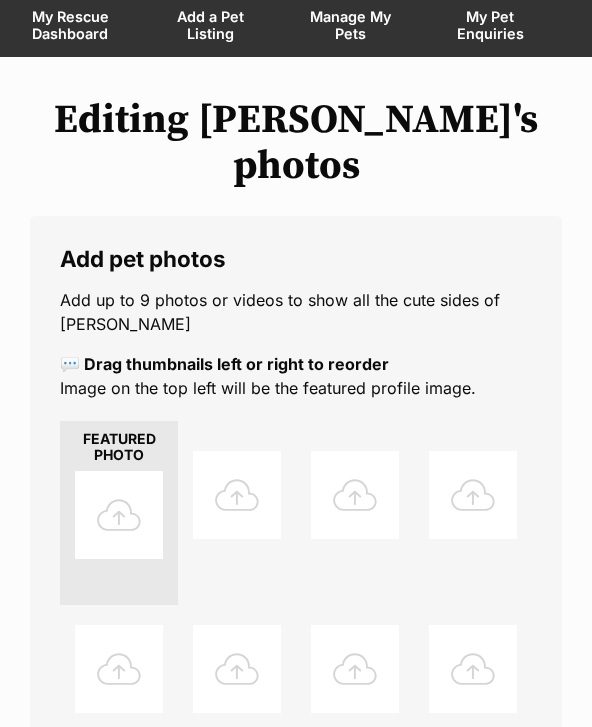 scroll, scrollTop: 210, scrollLeft: 0, axis: vertical 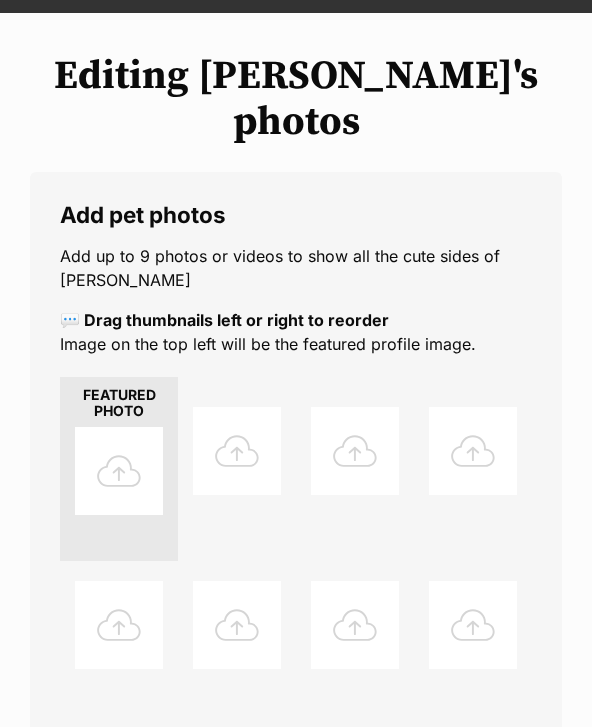 click at bounding box center [119, 471] 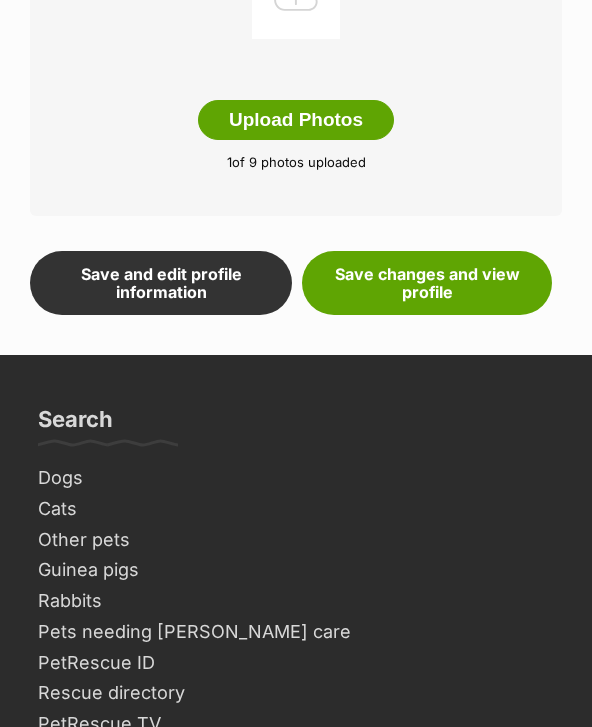scroll, scrollTop: 997, scrollLeft: 0, axis: vertical 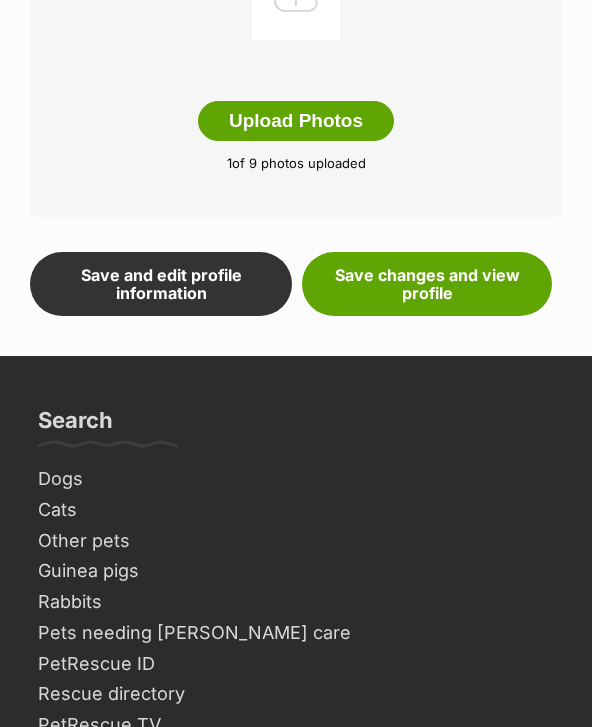 click on "Save changes and view profile" at bounding box center [427, 285] 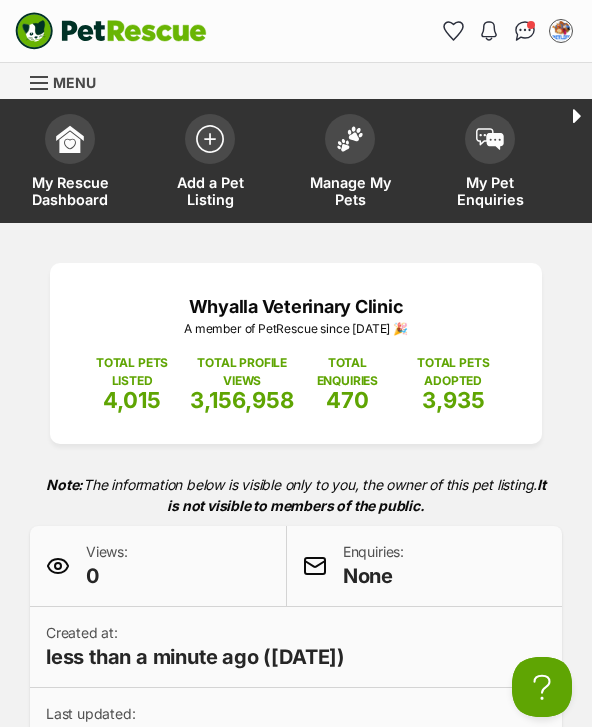 scroll, scrollTop: 0, scrollLeft: 0, axis: both 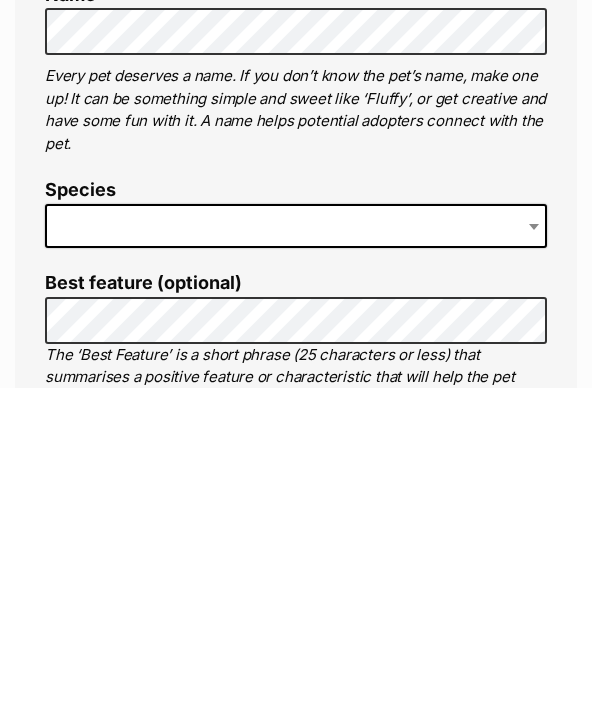 click at bounding box center [296, 566] 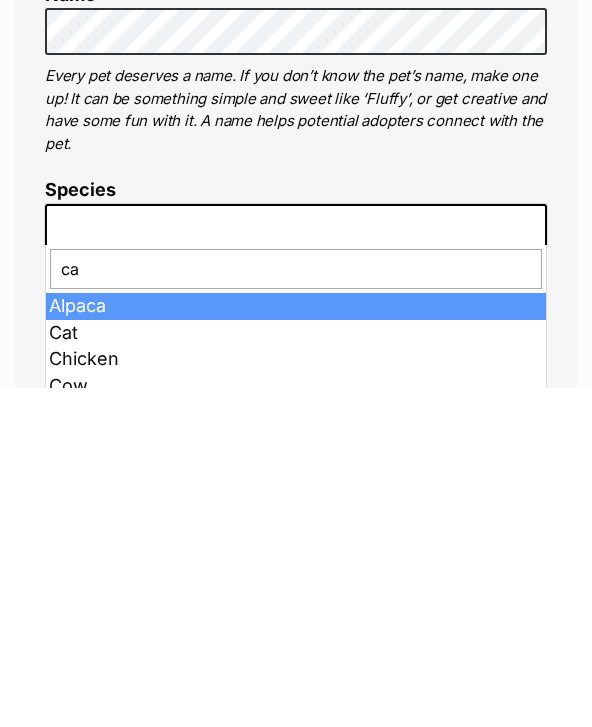 type on "cat" 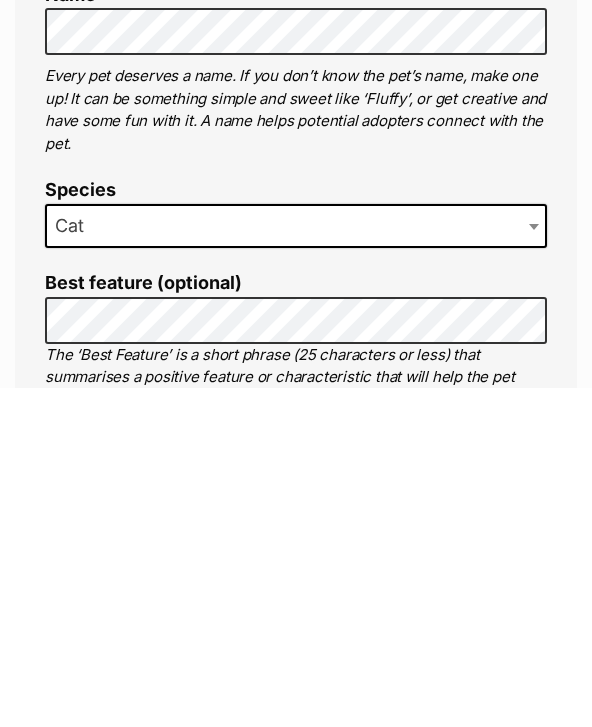 scroll, scrollTop: 492, scrollLeft: 0, axis: vertical 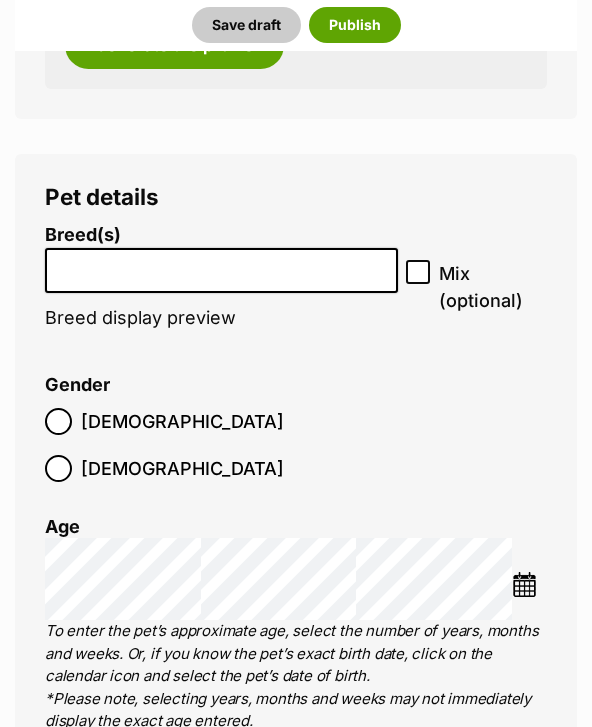 click at bounding box center (221, 266) 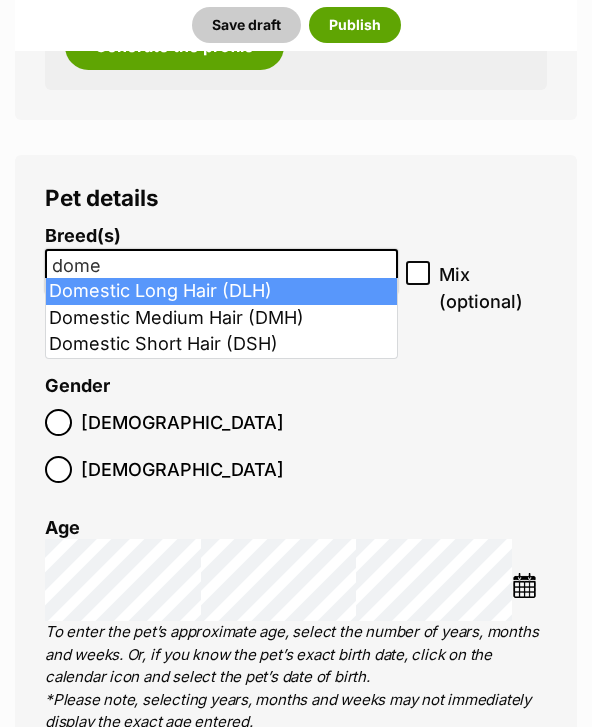 type on "dome" 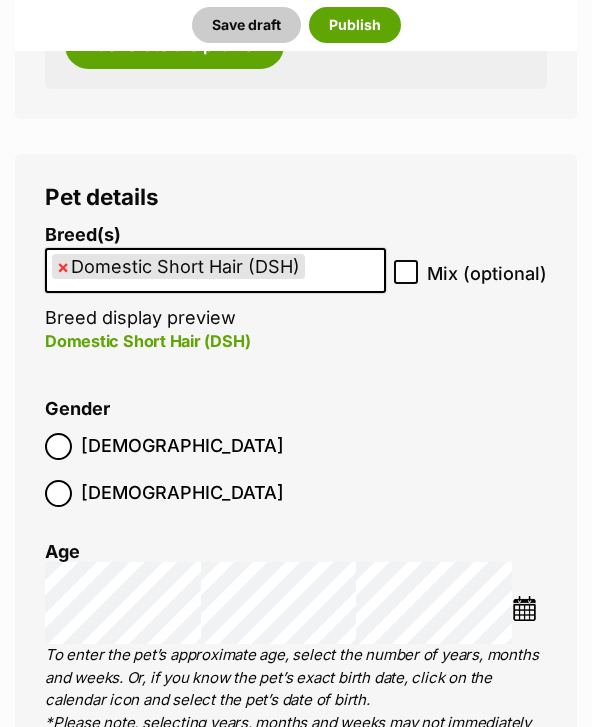 scroll, scrollTop: 2118, scrollLeft: 0, axis: vertical 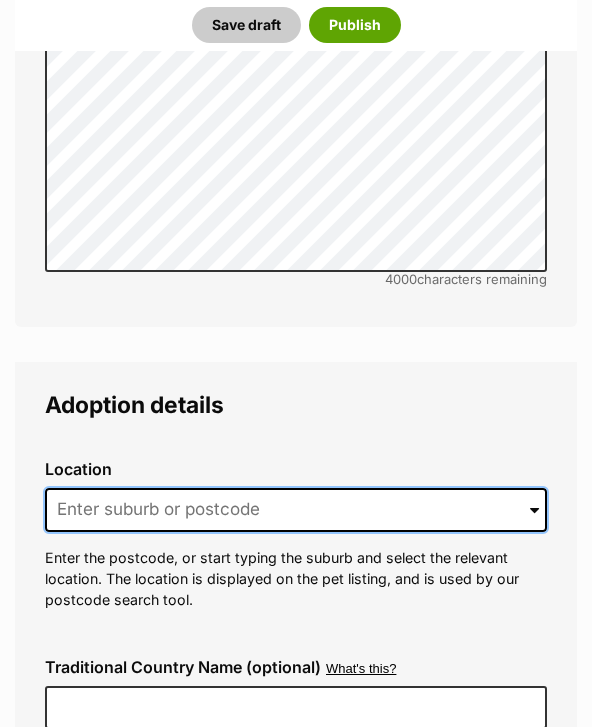 click at bounding box center [296, 510] 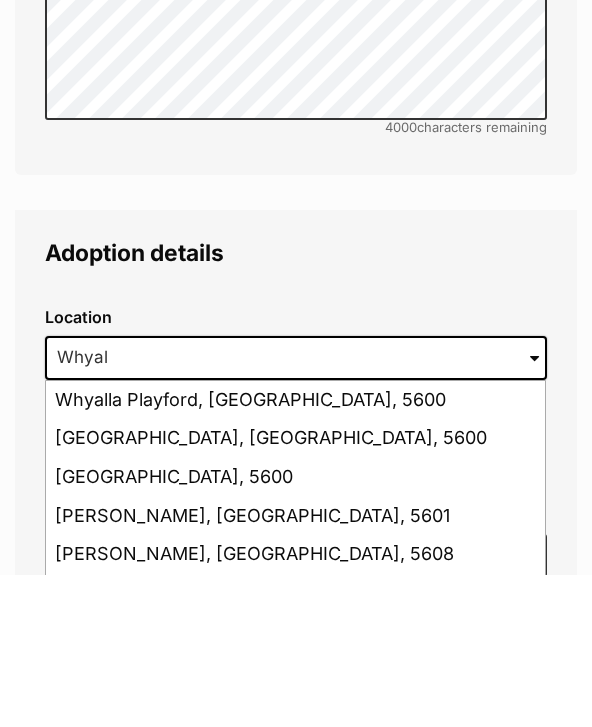 click on "Whyalla, South Australia, 5600" at bounding box center [295, 590] 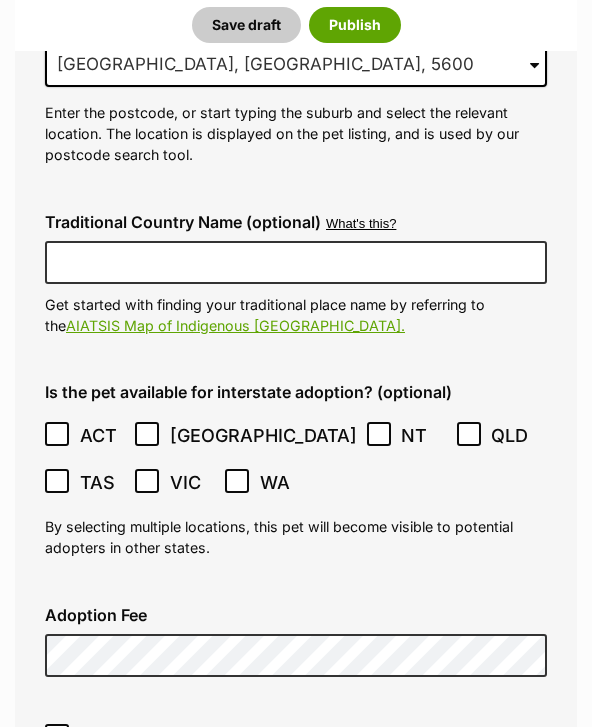 scroll, scrollTop: 4988, scrollLeft: 0, axis: vertical 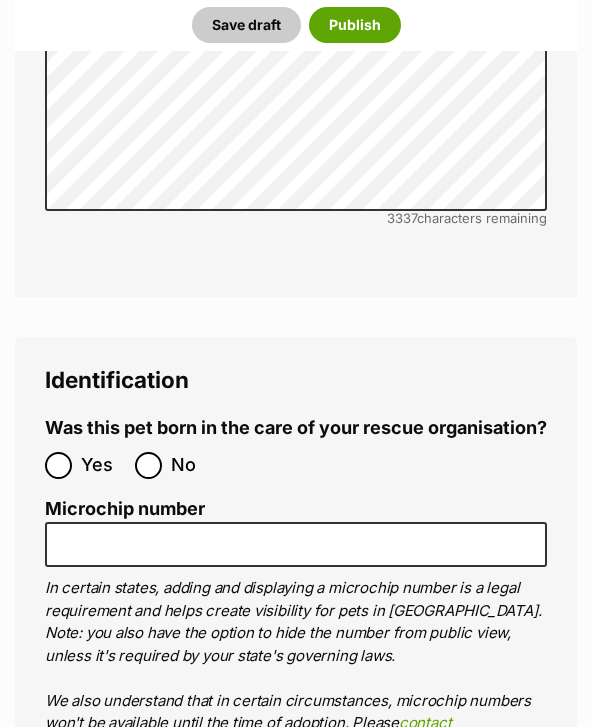 click on "No" at bounding box center [148, 466] 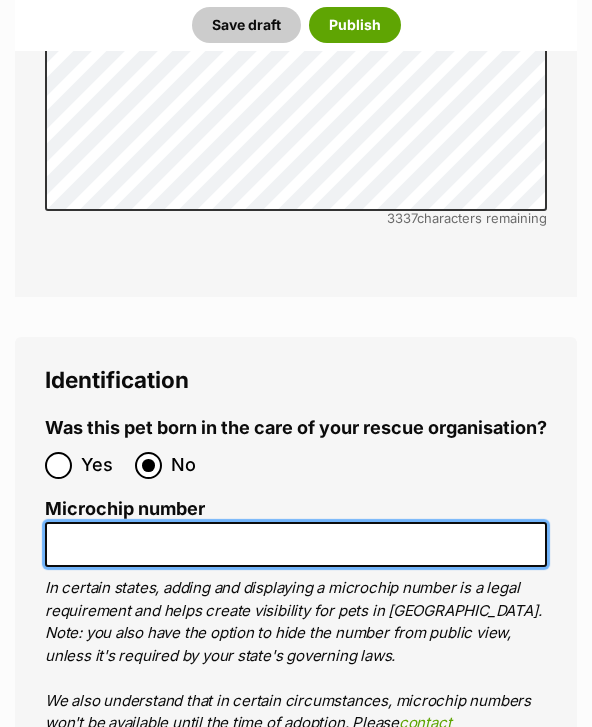 click on "Microchip number" at bounding box center [296, 544] 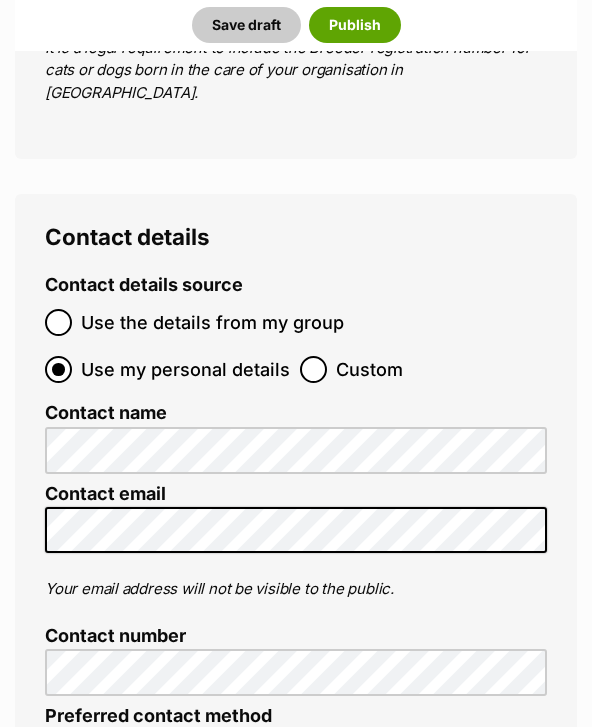 scroll, scrollTop: 7933, scrollLeft: 0, axis: vertical 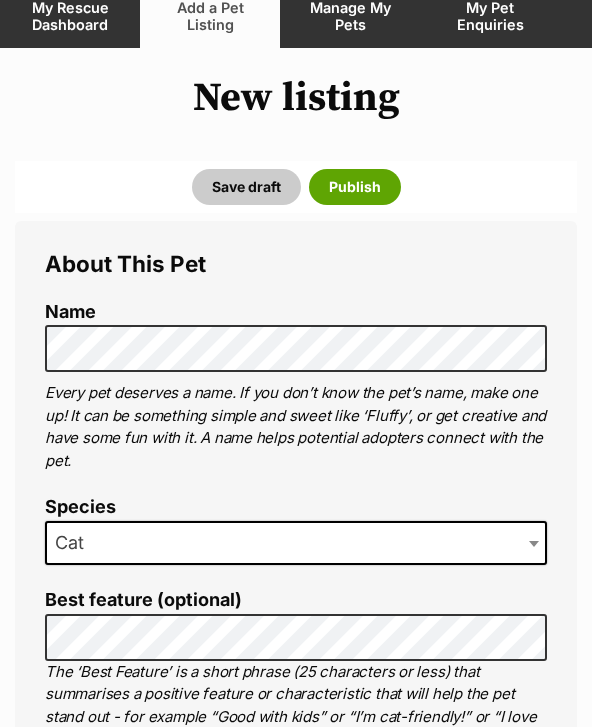 click on "Publish" at bounding box center (355, 187) 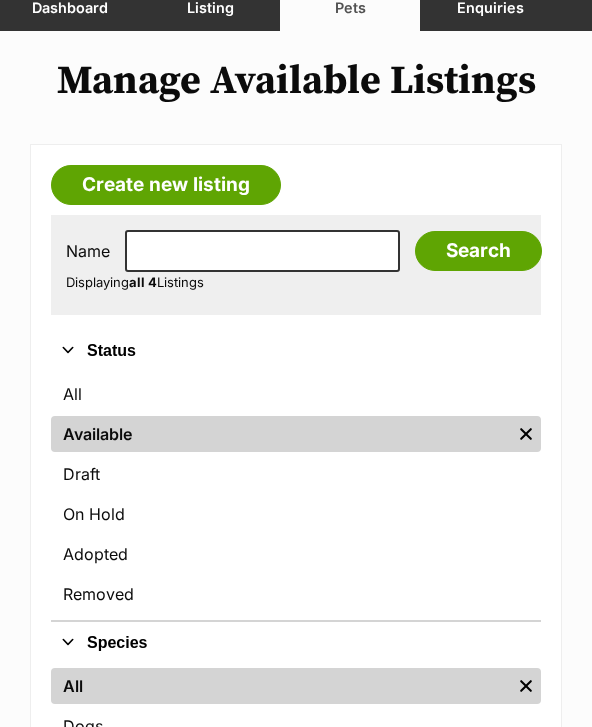 scroll, scrollTop: 0, scrollLeft: 0, axis: both 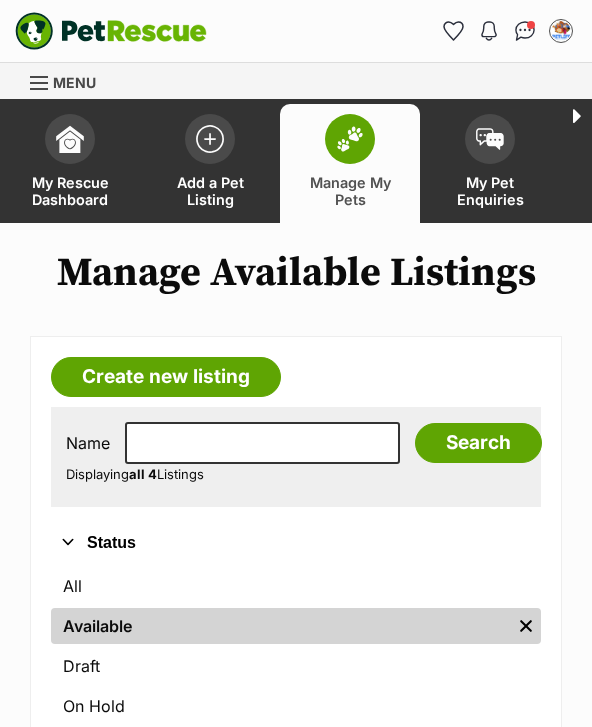 click on "Create new listing" at bounding box center (166, 377) 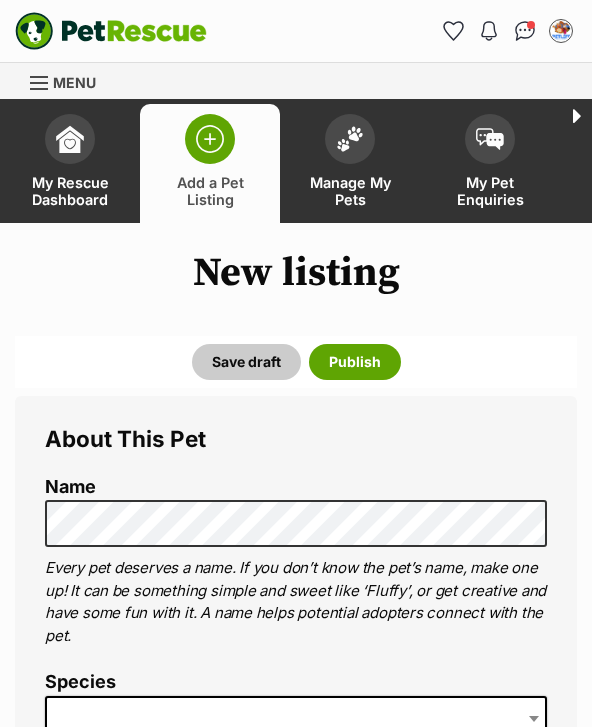 scroll, scrollTop: 0, scrollLeft: 0, axis: both 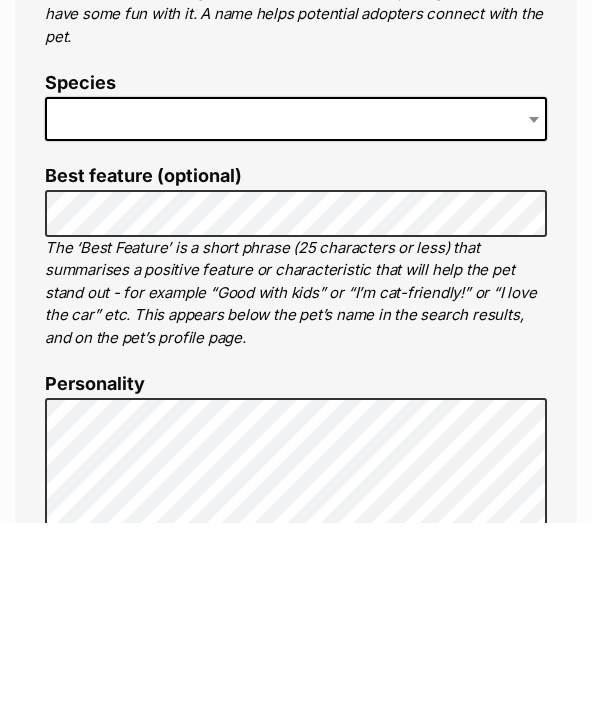 click at bounding box center (296, 324) 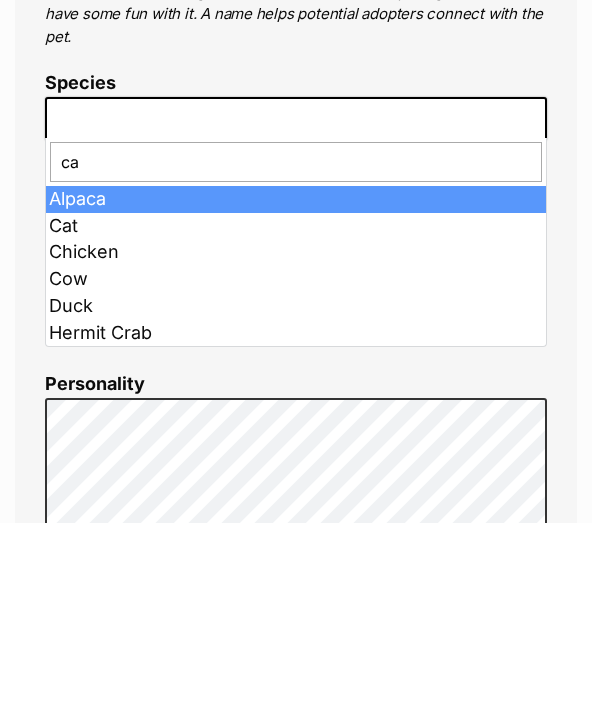 type on "cat" 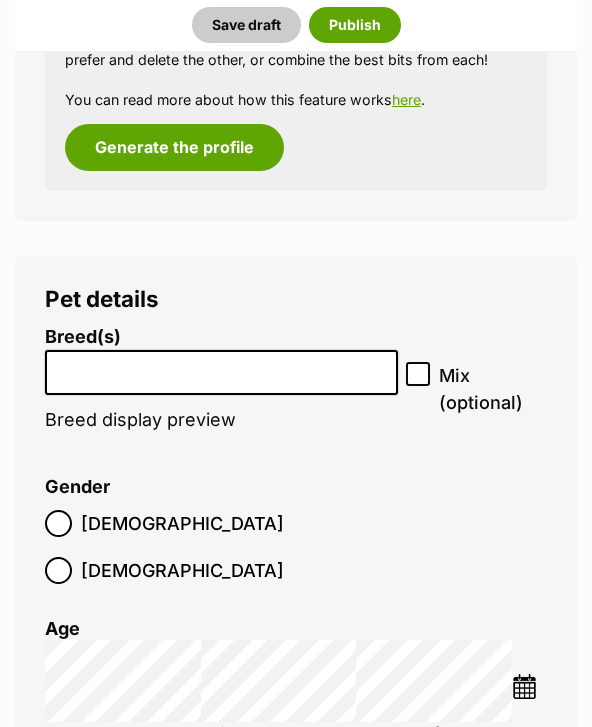 scroll, scrollTop: 2076, scrollLeft: 0, axis: vertical 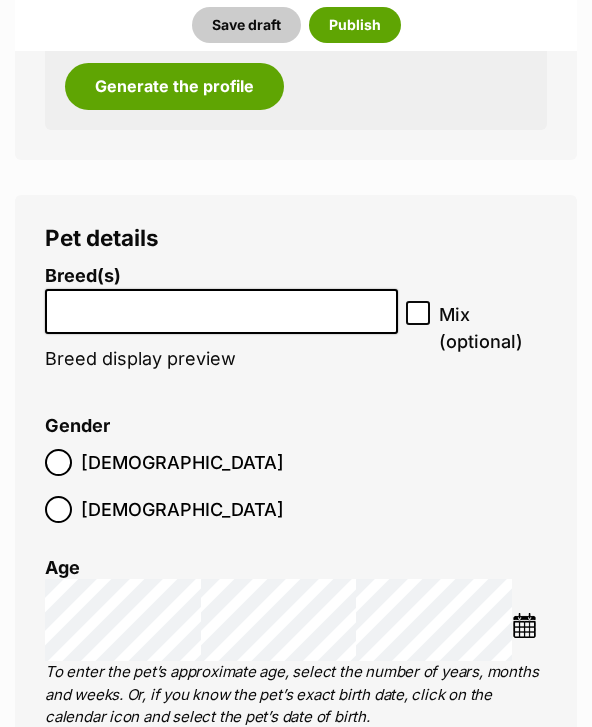 click at bounding box center [221, 307] 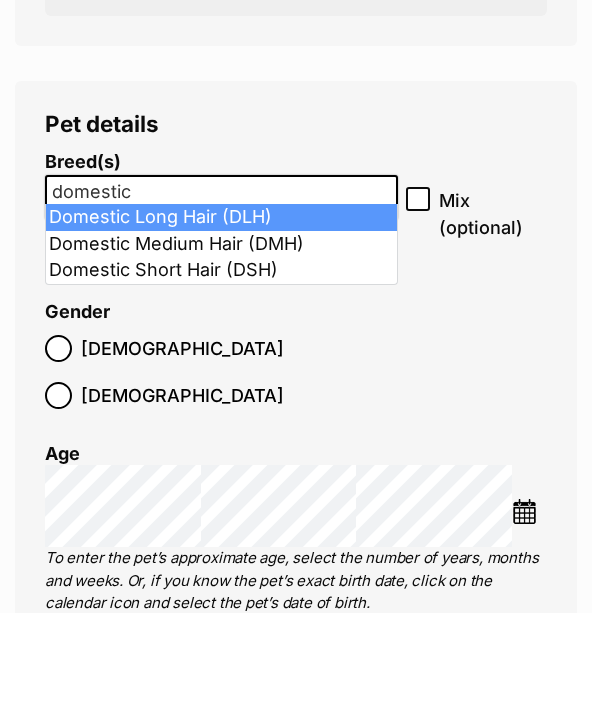 type on "domestic" 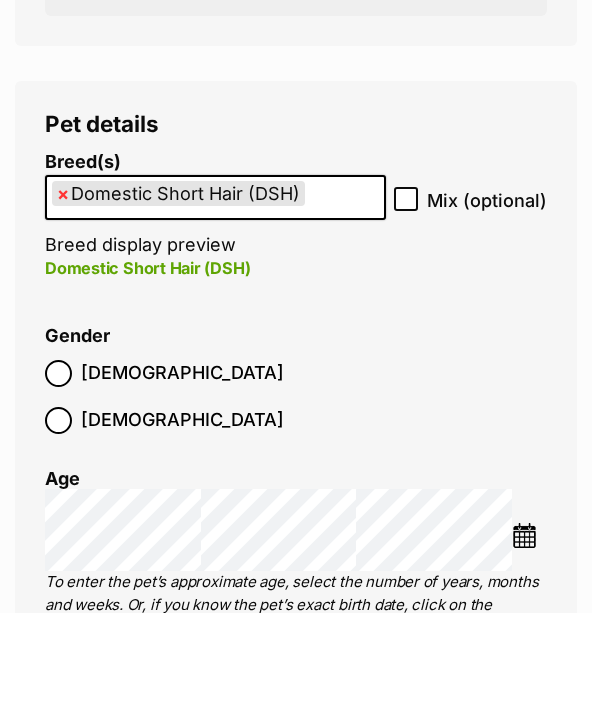 scroll, scrollTop: 2191, scrollLeft: 0, axis: vertical 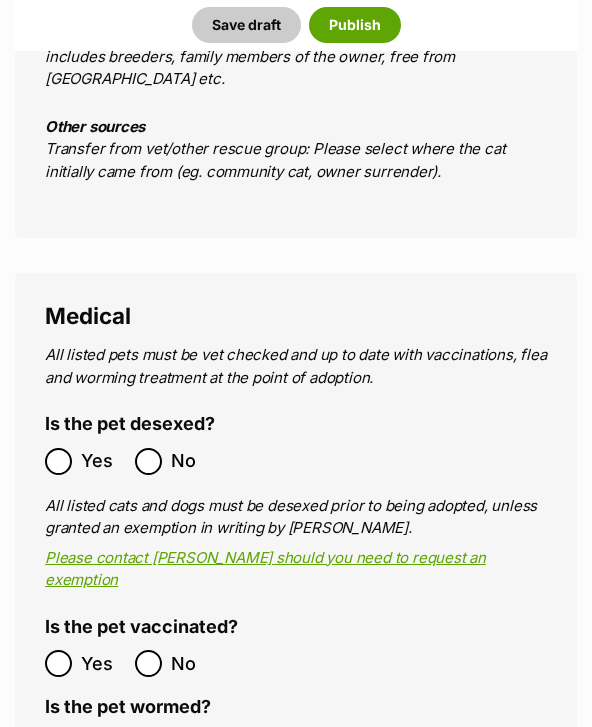 click on "Does the pet have any known medical conditions?" at bounding box center [263, 788] 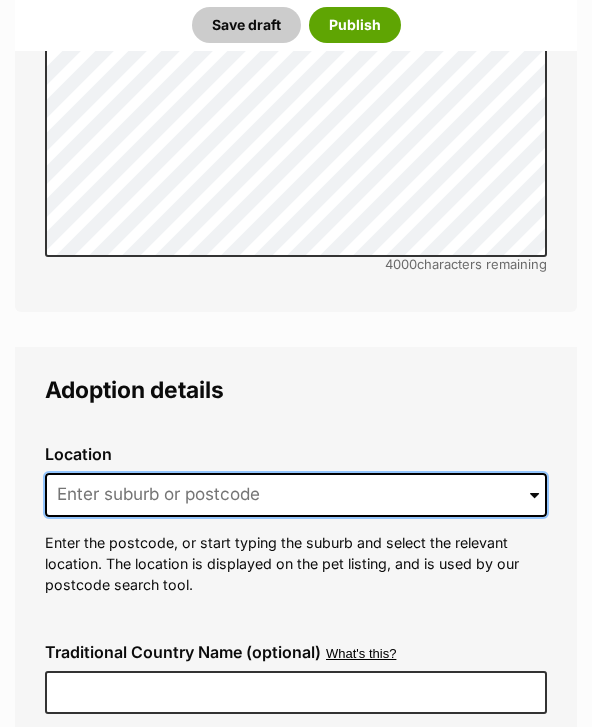 click at bounding box center (296, 495) 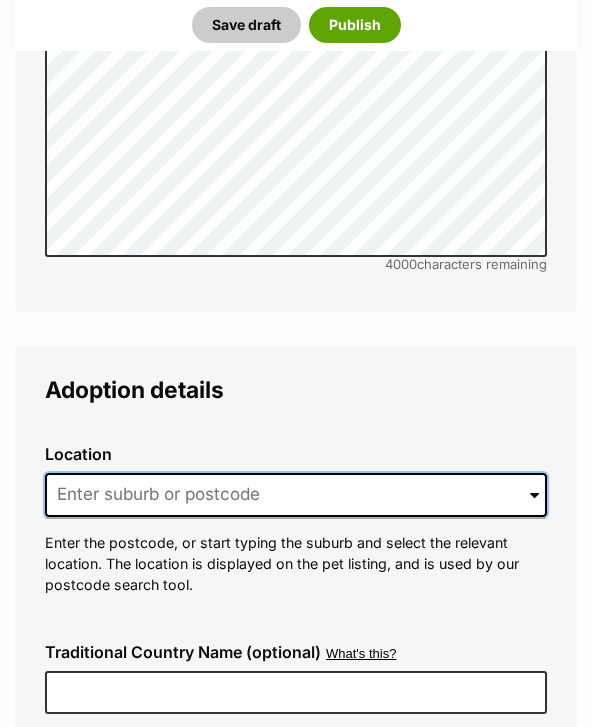 scroll, scrollTop: 4557, scrollLeft: 0, axis: vertical 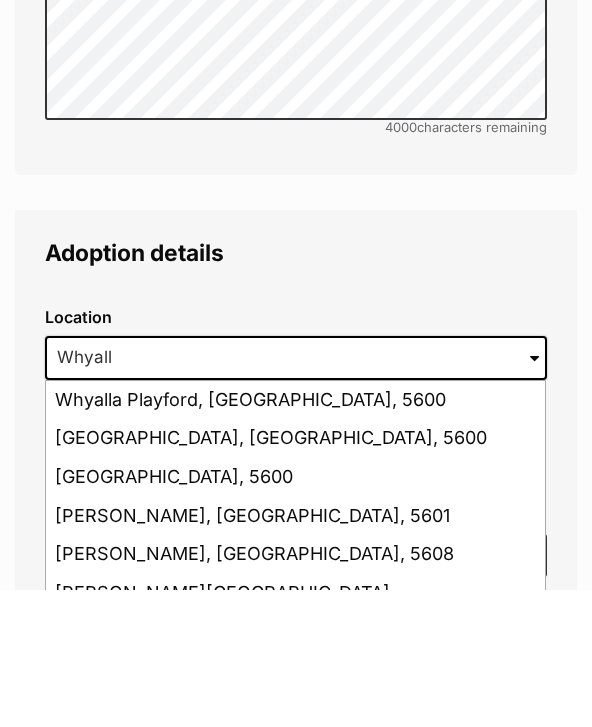 click on "Whyalla, South Australia, 5600" at bounding box center [295, 576] 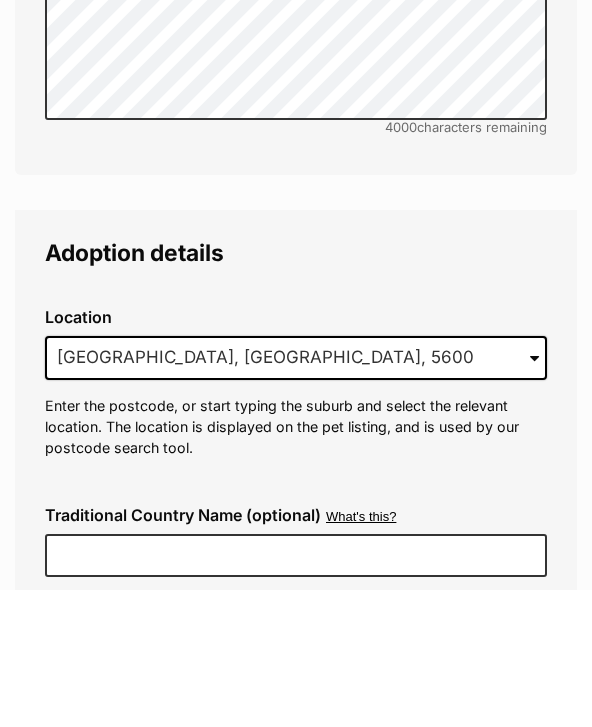 scroll, scrollTop: 4695, scrollLeft: 0, axis: vertical 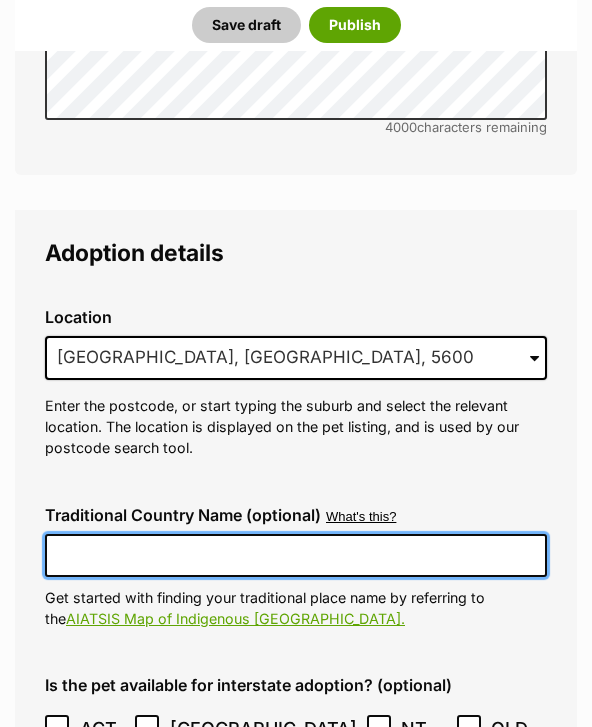 click on "Traditional Country Name (optional)" at bounding box center (296, 555) 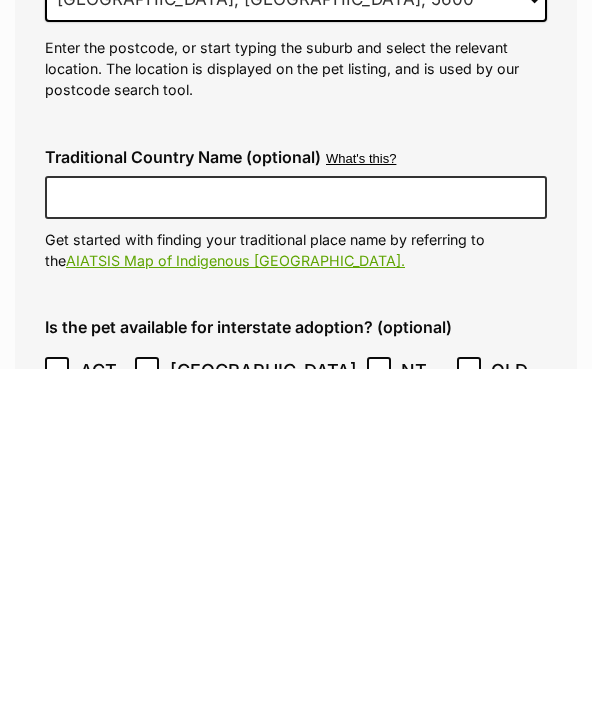 scroll, scrollTop: 5053, scrollLeft: 0, axis: vertical 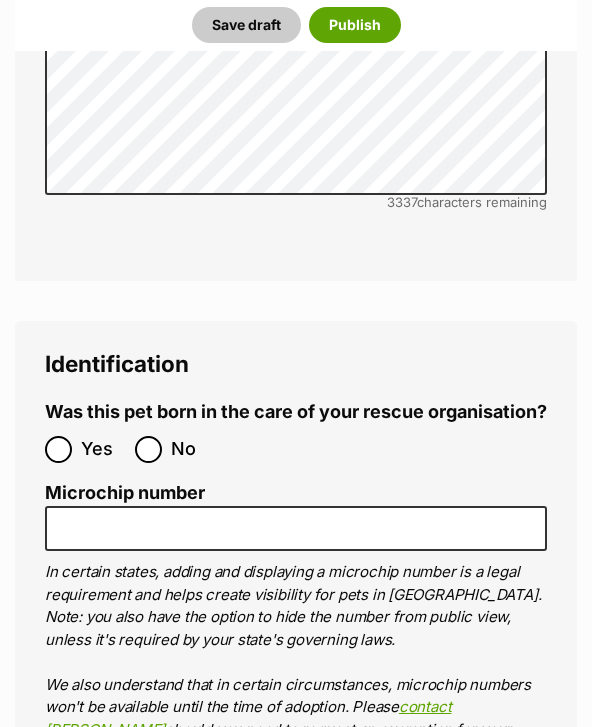 click on "No" at bounding box center [148, 449] 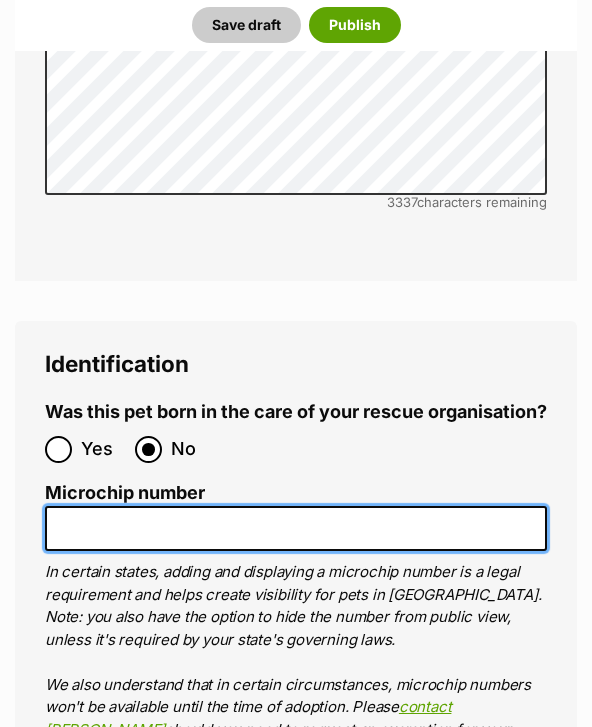 click on "Microchip number" at bounding box center (296, 528) 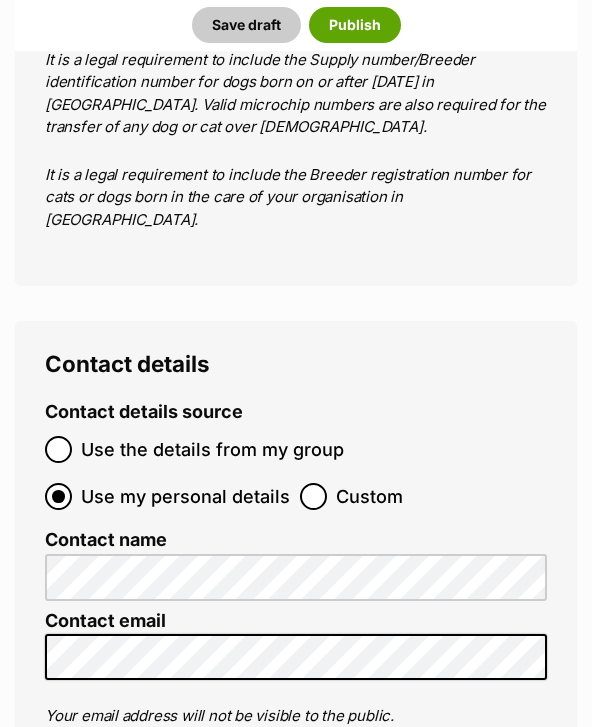 scroll, scrollTop: 7807, scrollLeft: 0, axis: vertical 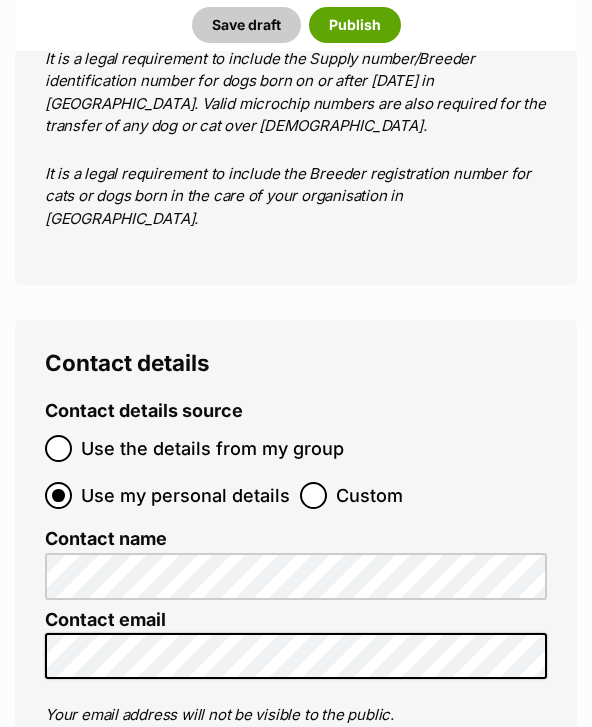 type on "956000019630247" 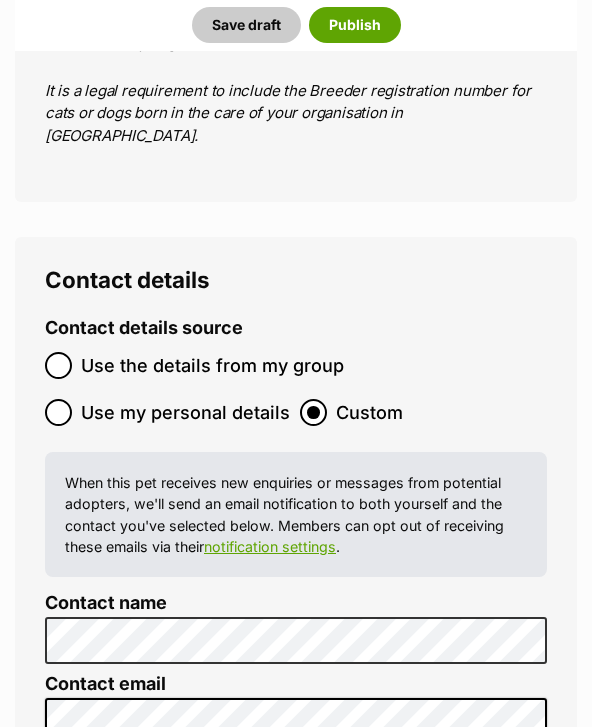 scroll, scrollTop: 8006, scrollLeft: 0, axis: vertical 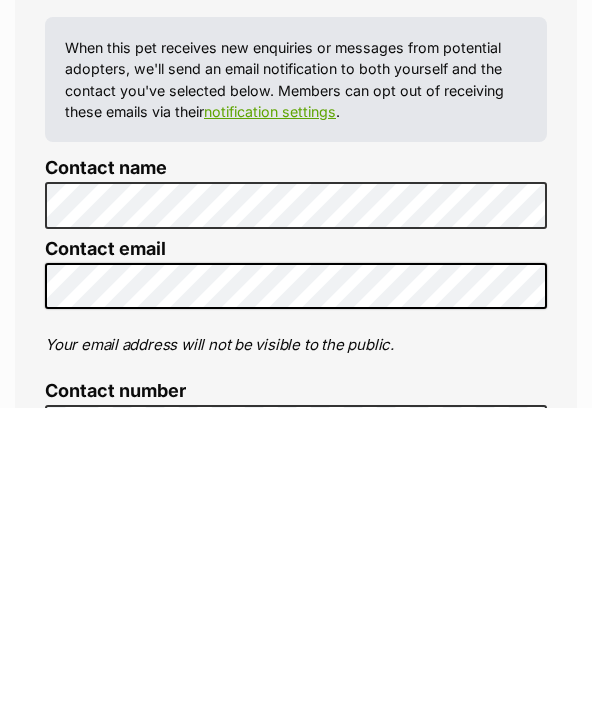 click on "Phone" at bounding box center [151, 827] 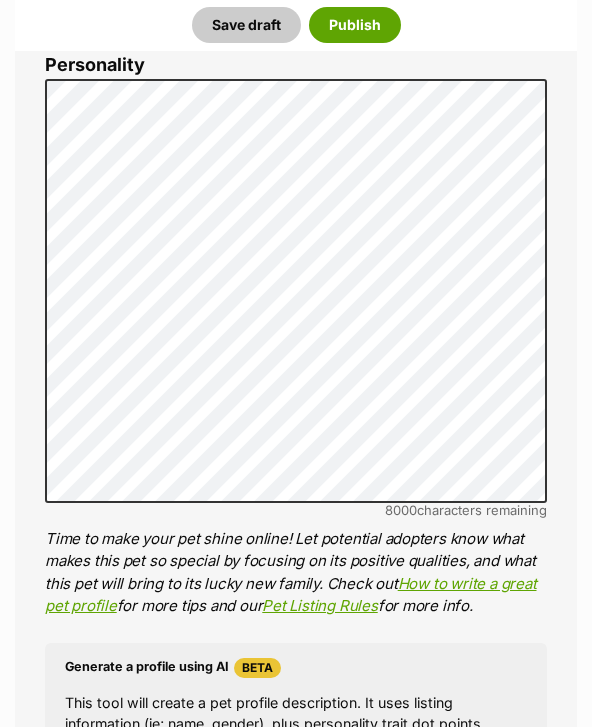 scroll, scrollTop: 743, scrollLeft: 0, axis: vertical 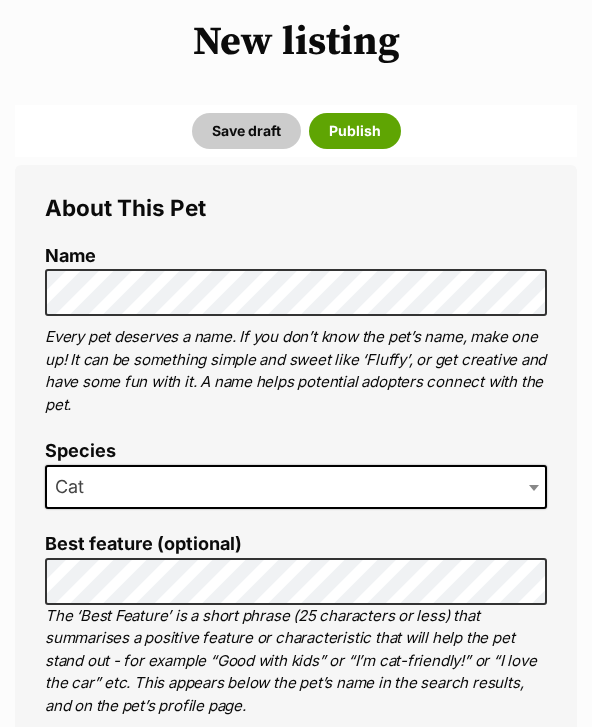 click on "Publish" at bounding box center (355, 131) 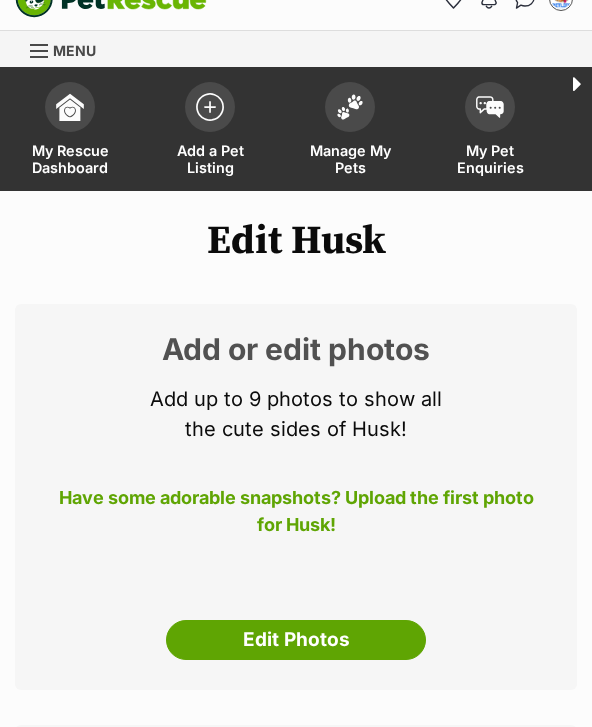 scroll, scrollTop: 37, scrollLeft: 0, axis: vertical 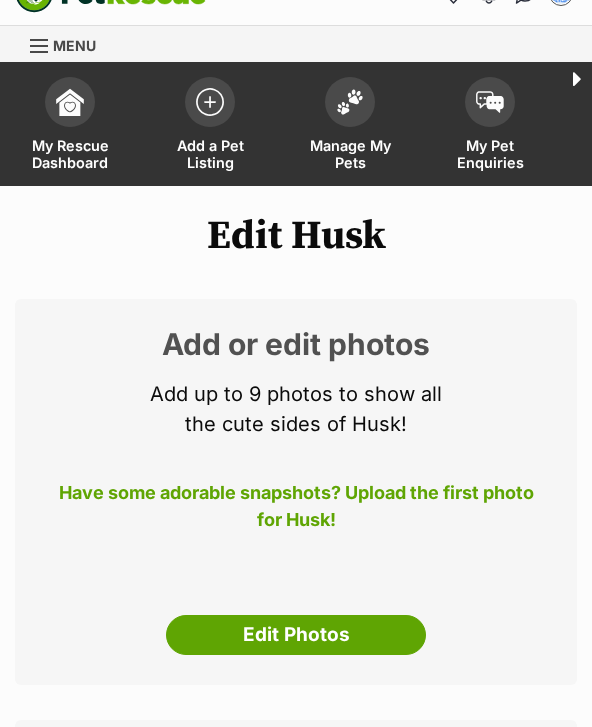 click on "Edit Photos" at bounding box center [296, 635] 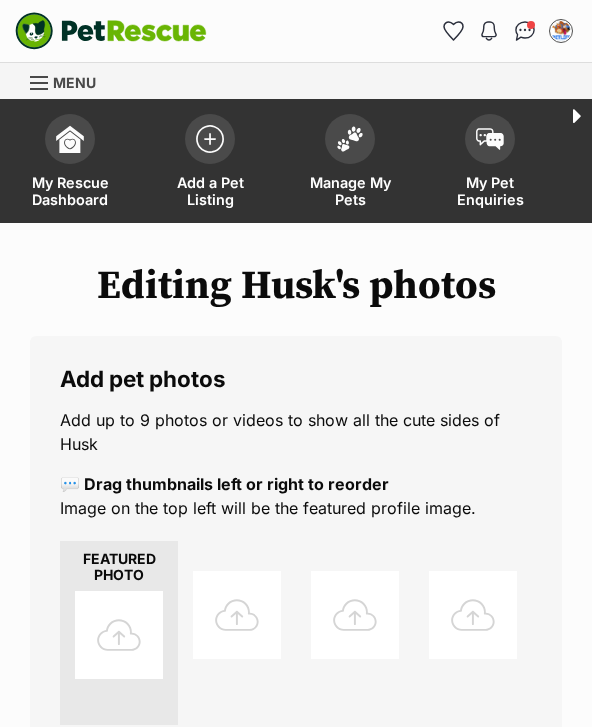 scroll, scrollTop: 0, scrollLeft: 0, axis: both 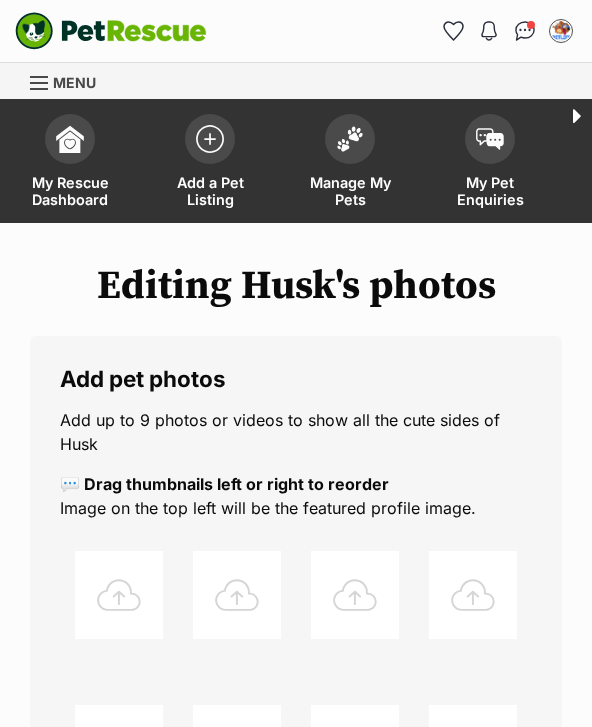 click at bounding box center [119, 595] 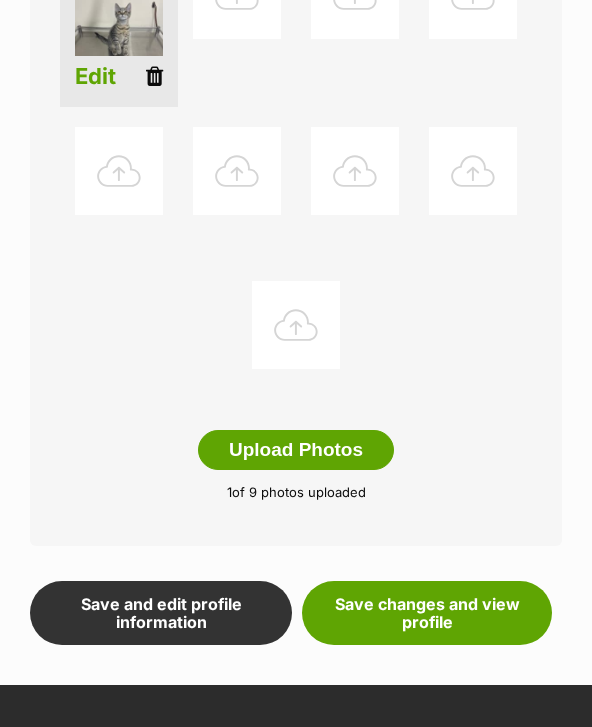scroll, scrollTop: 624, scrollLeft: 0, axis: vertical 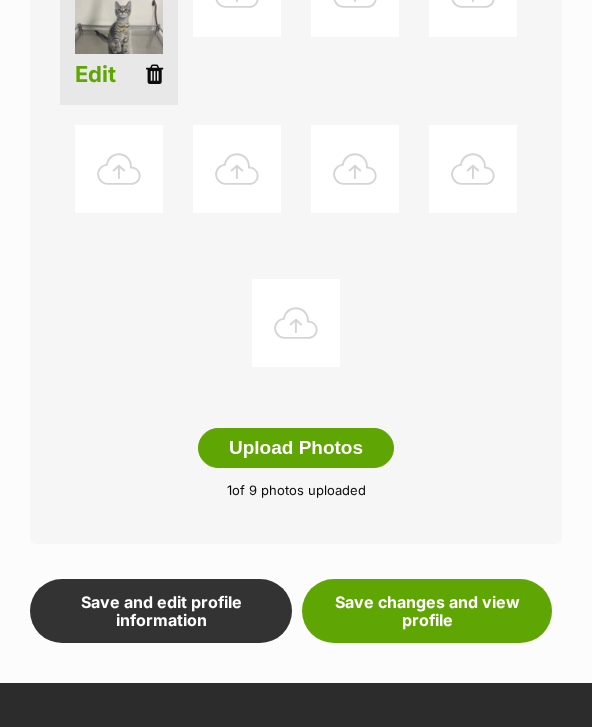 click on "Save changes and view profile" at bounding box center (427, 612) 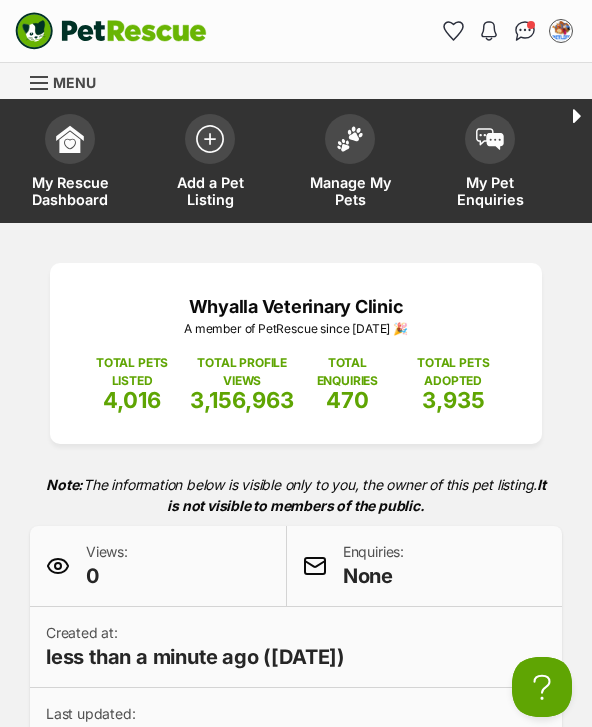 scroll, scrollTop: 0, scrollLeft: 0, axis: both 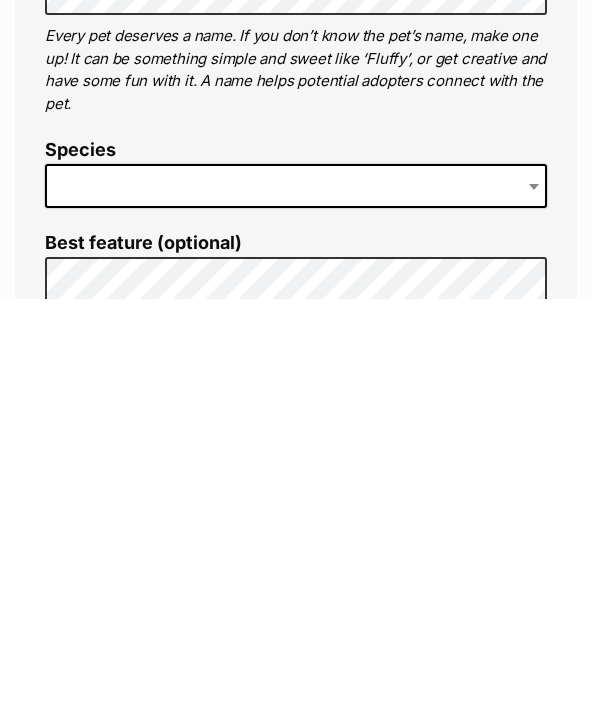 click at bounding box center [296, 614] 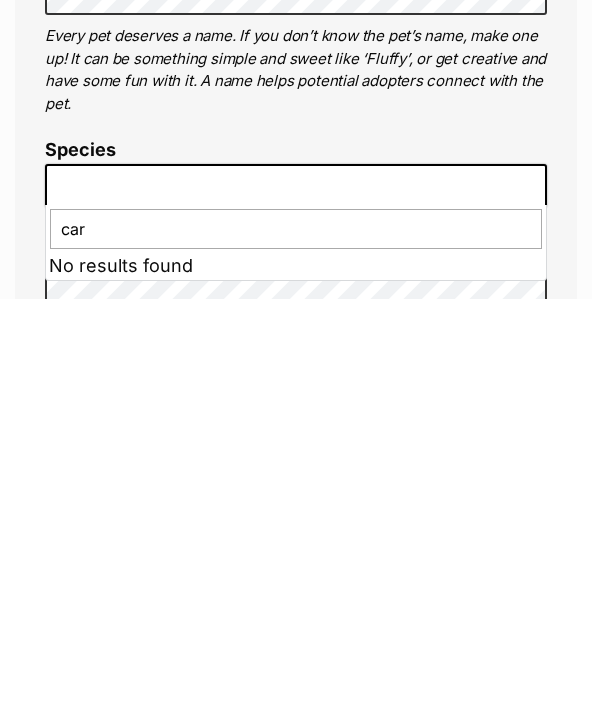 type on "ca" 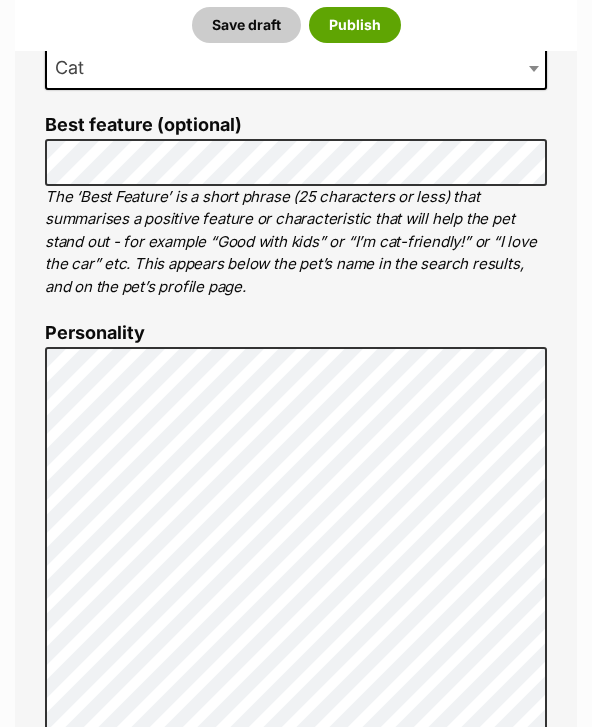 scroll, scrollTop: 683, scrollLeft: 0, axis: vertical 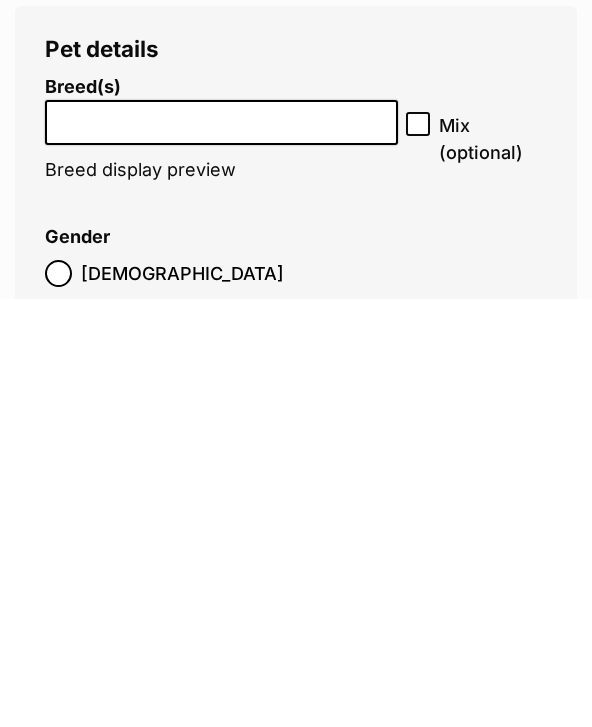 click at bounding box center (221, 545) 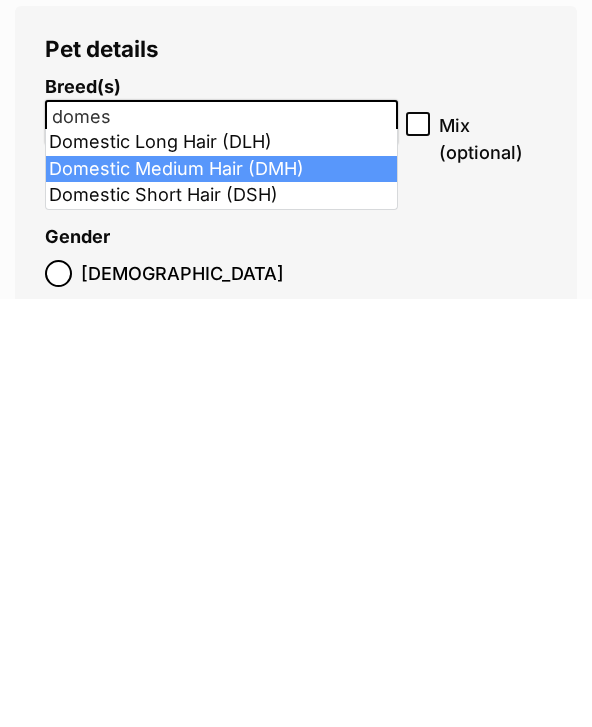 type on "domes" 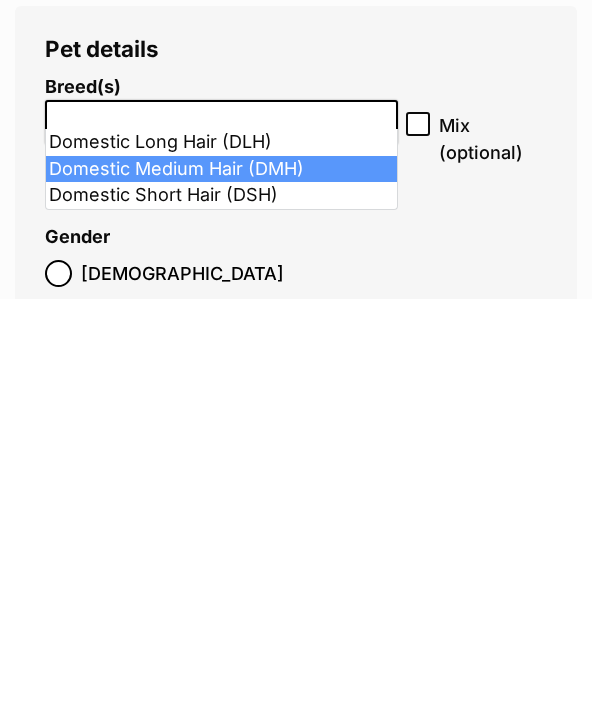 scroll, scrollTop: 2266, scrollLeft: 0, axis: vertical 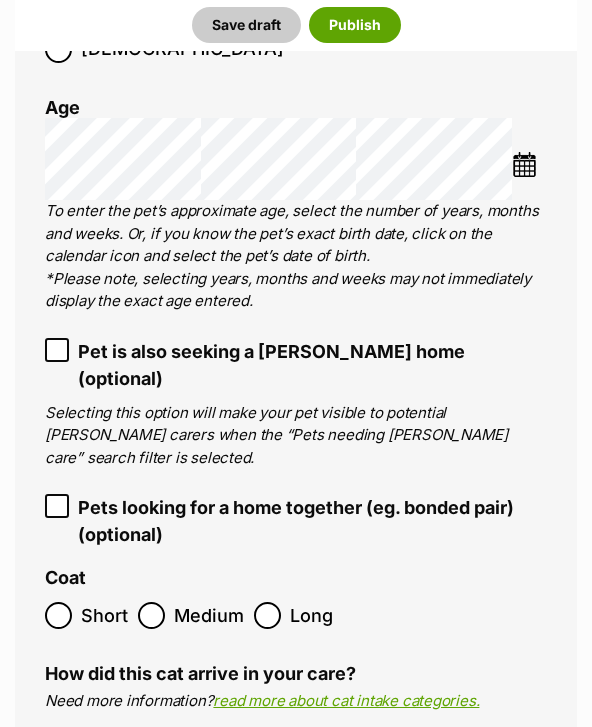 click on "Medium" at bounding box center (209, 615) 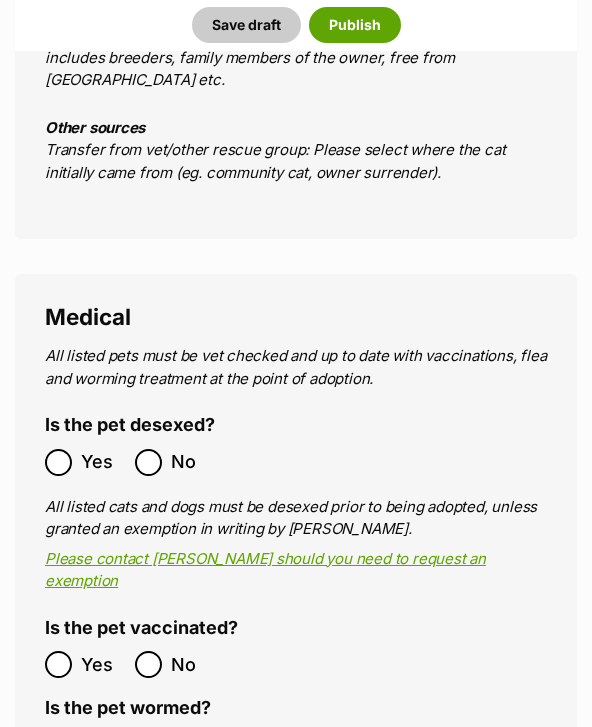 scroll, scrollTop: 3396, scrollLeft: 0, axis: vertical 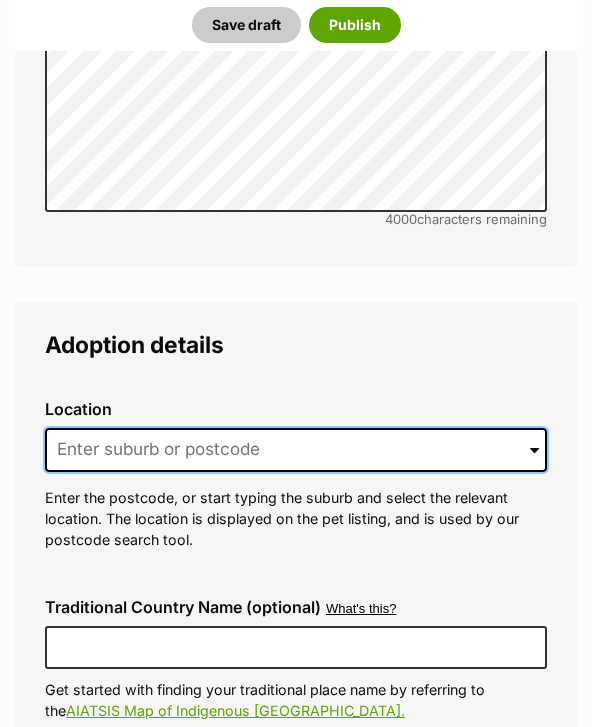 click at bounding box center [296, 451] 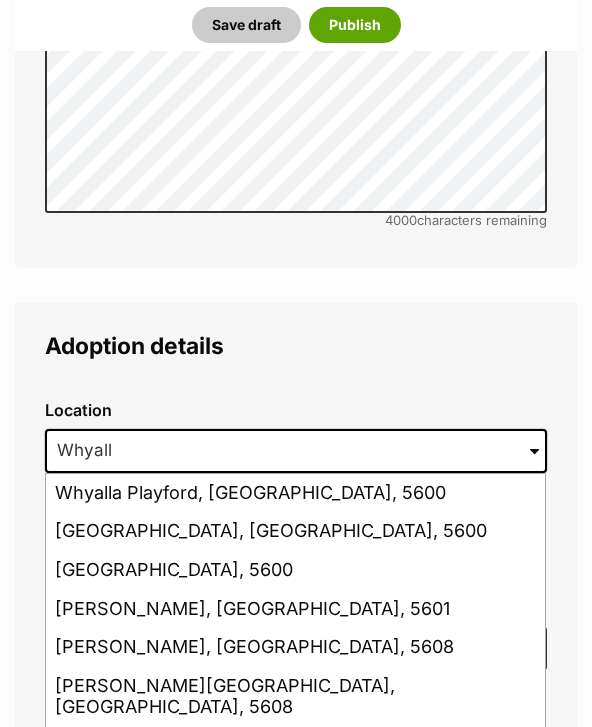 click on "Whyalla, South Australia, 5600" at bounding box center (295, 531) 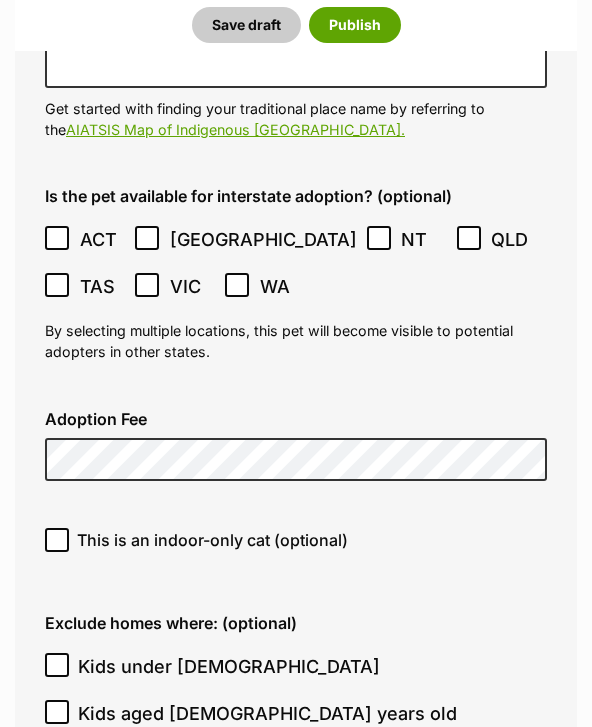 scroll, scrollTop: 5184, scrollLeft: 0, axis: vertical 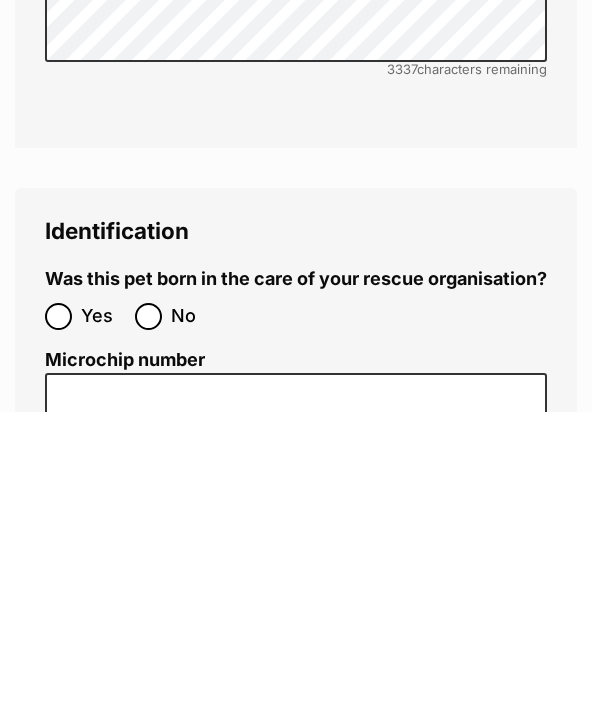 click on "No" at bounding box center [148, 632] 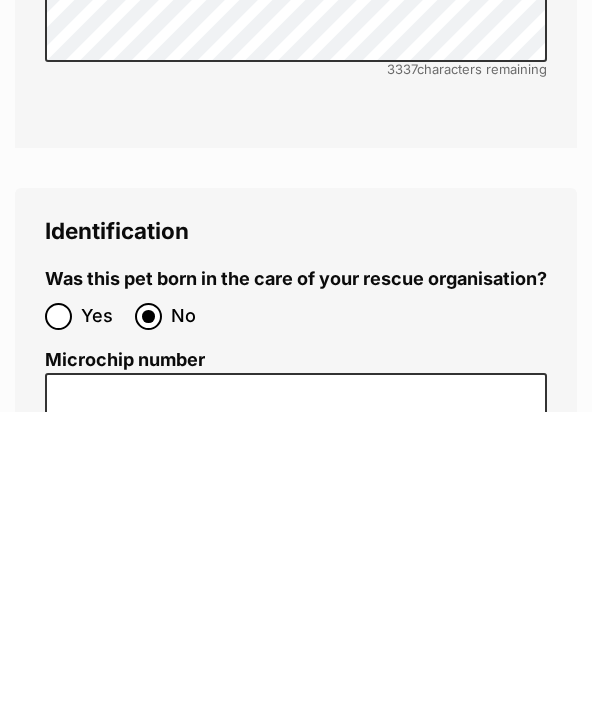 scroll, scrollTop: 6770, scrollLeft: 0, axis: vertical 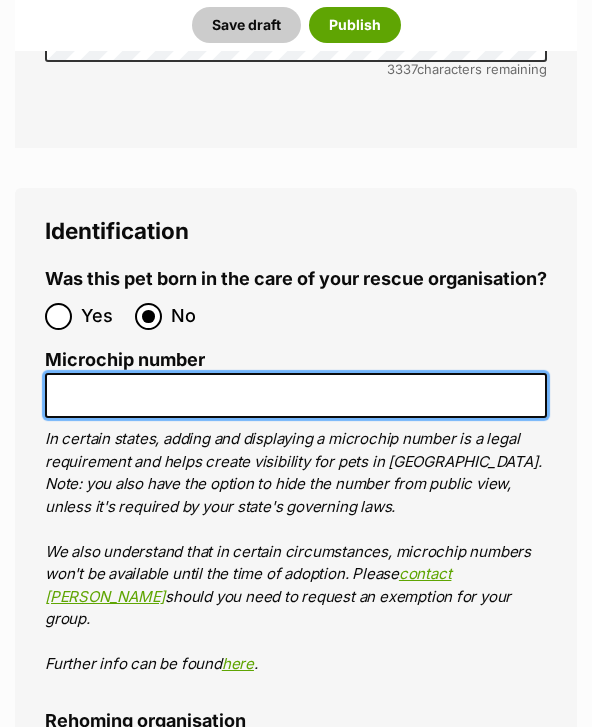 click on "Microchip number" at bounding box center (296, 395) 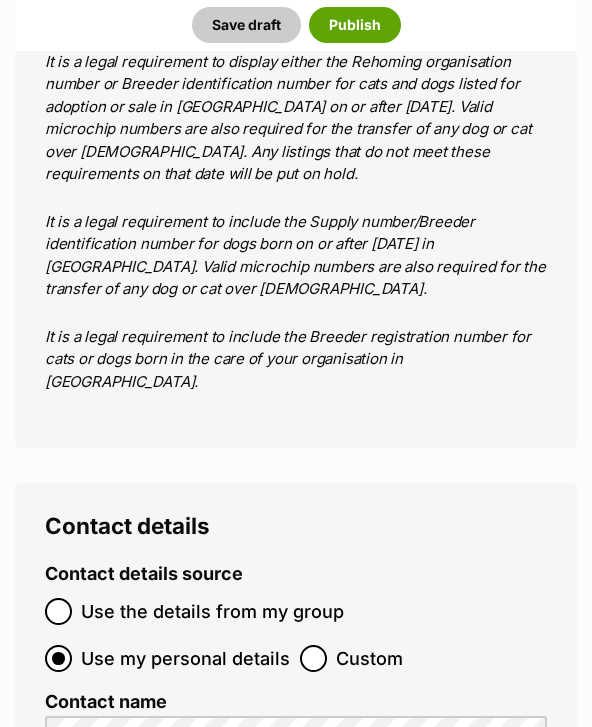 type on "956000019595988" 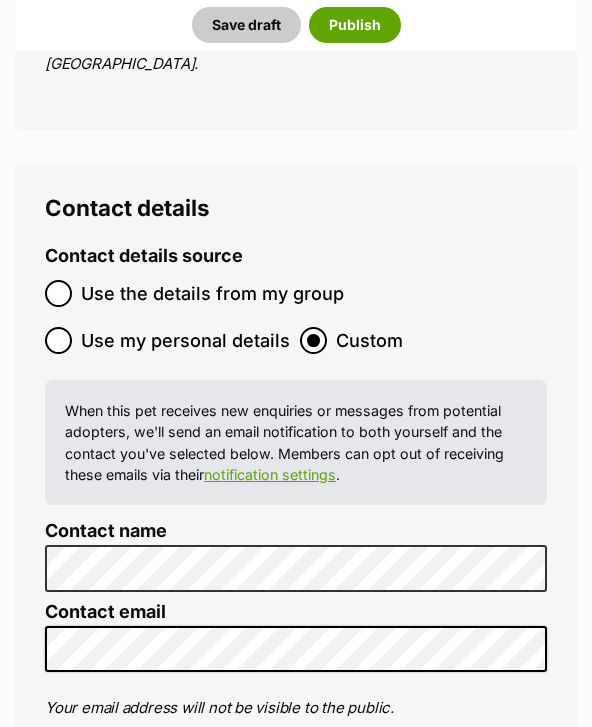 scroll, scrollTop: 7962, scrollLeft: 0, axis: vertical 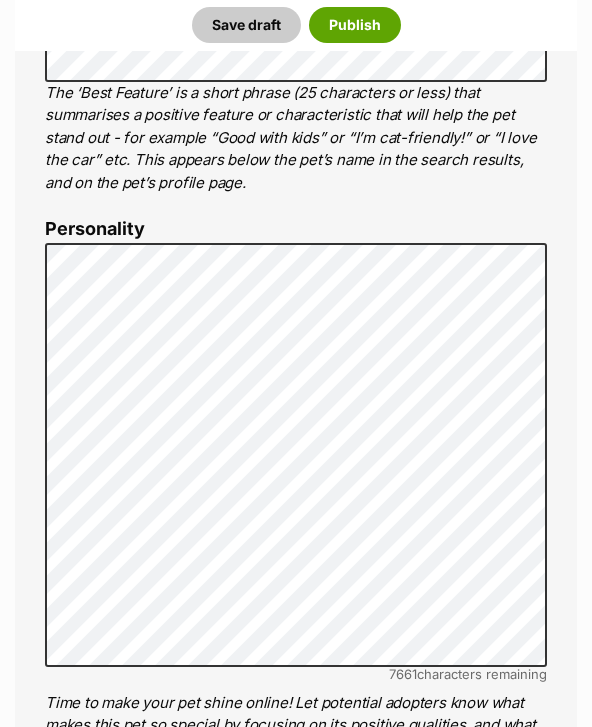 click on "Publish" at bounding box center (355, 25) 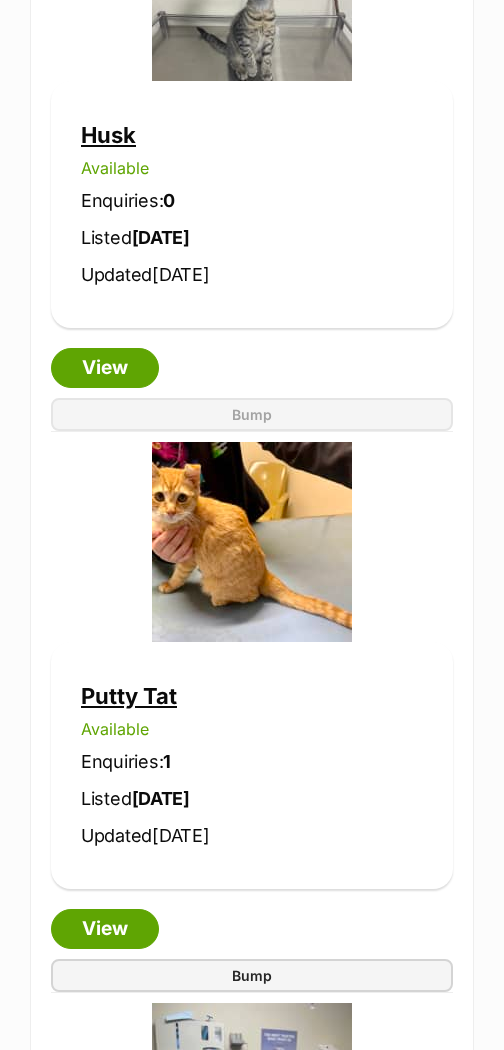 scroll, scrollTop: 1762, scrollLeft: 0, axis: vertical 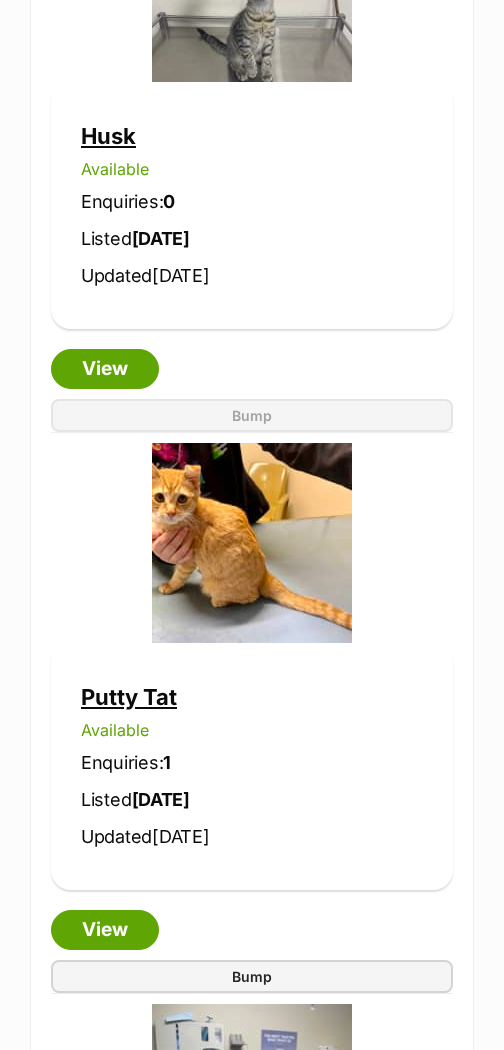 click on "Putty Tat
Available
Enquiries:
1
Listed
[DATE]
Updated
[DATE]" at bounding box center (252, 766) 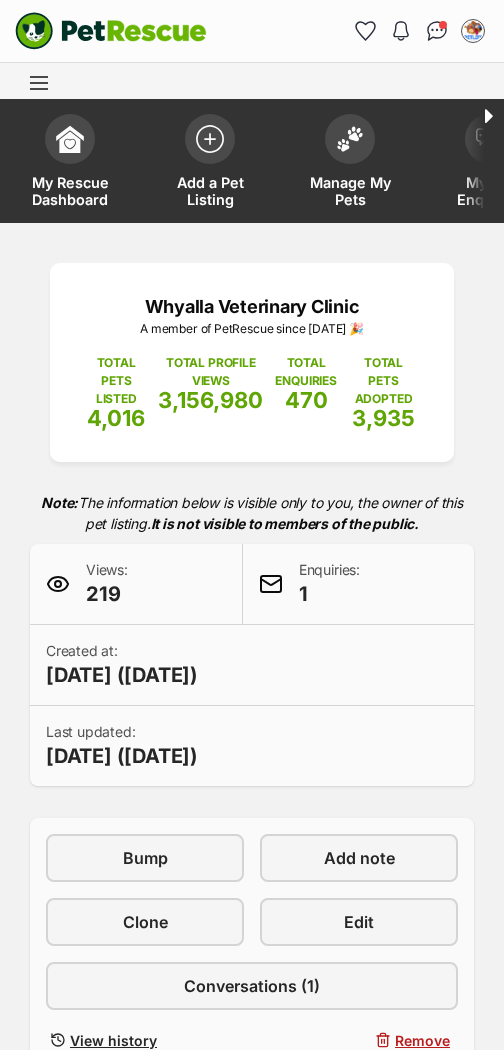 scroll, scrollTop: 0, scrollLeft: 0, axis: both 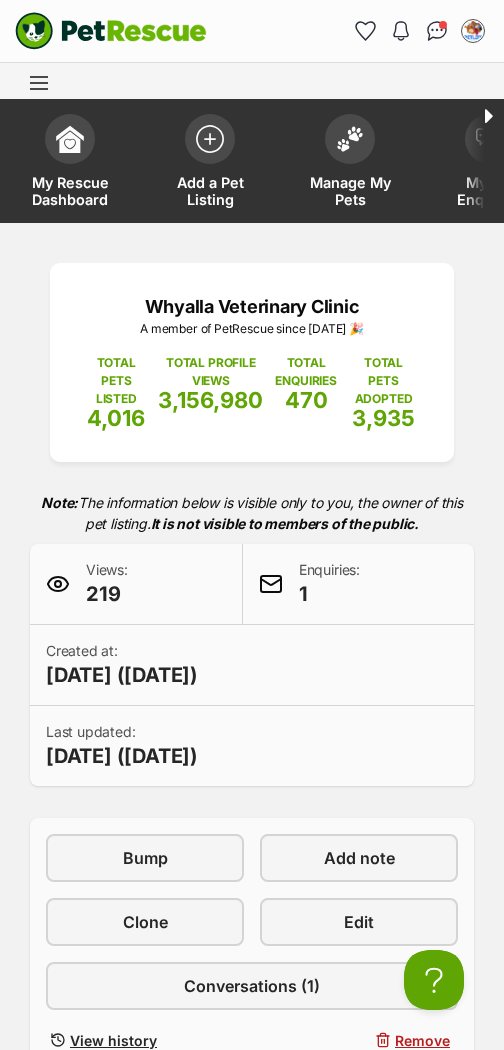 click on "Manage My Pets" at bounding box center (350, 163) 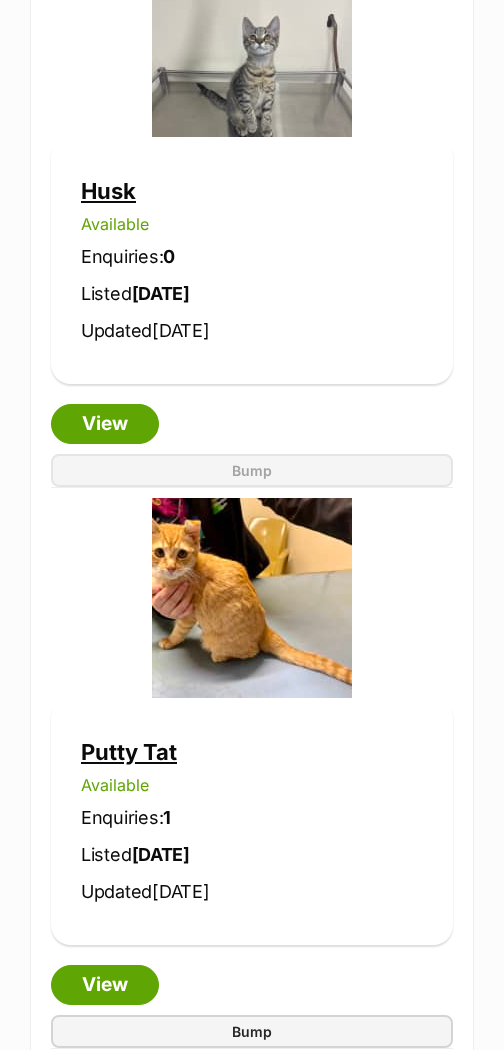 scroll, scrollTop: 1707, scrollLeft: 0, axis: vertical 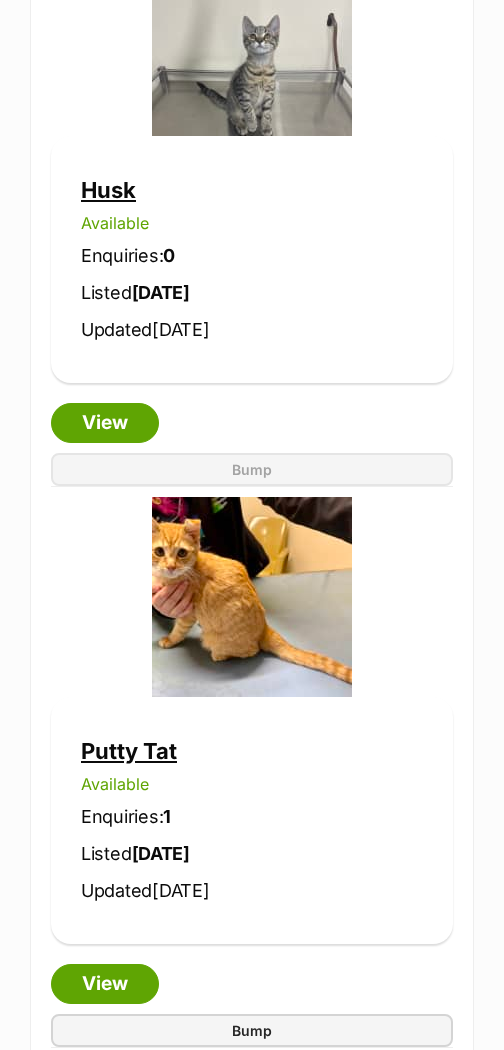 click on "View" at bounding box center (105, 985) 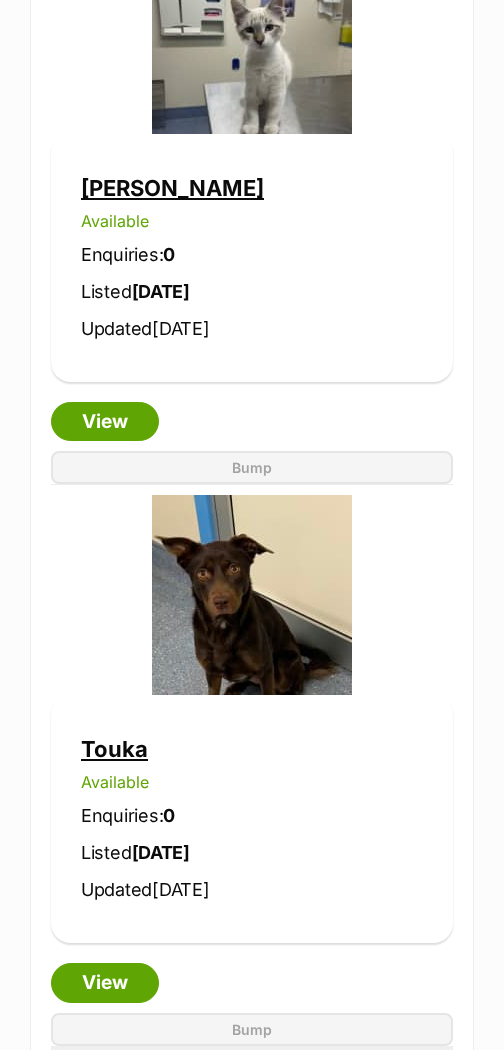 scroll, scrollTop: 2832, scrollLeft: 0, axis: vertical 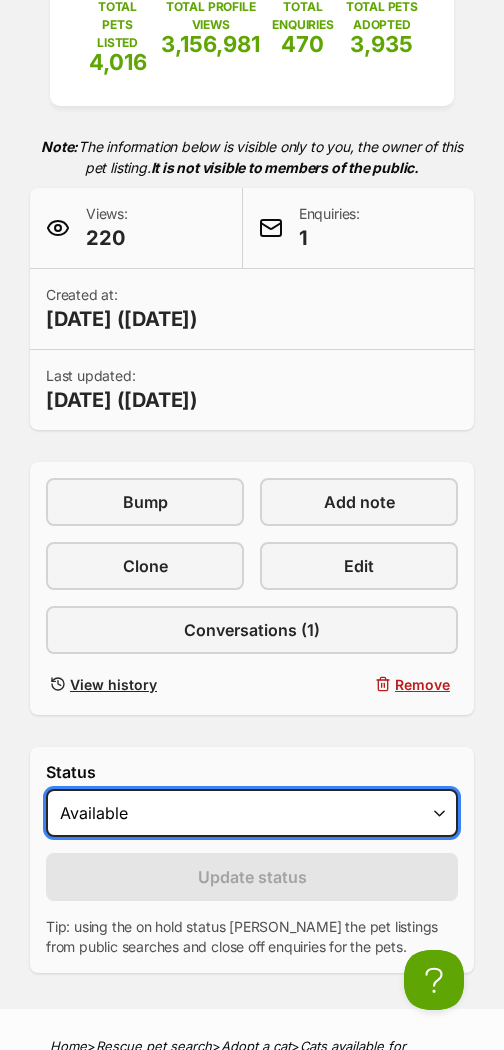 click on "Draft - not available as listing has enquires
Available
On hold
Adopted" at bounding box center [252, 813] 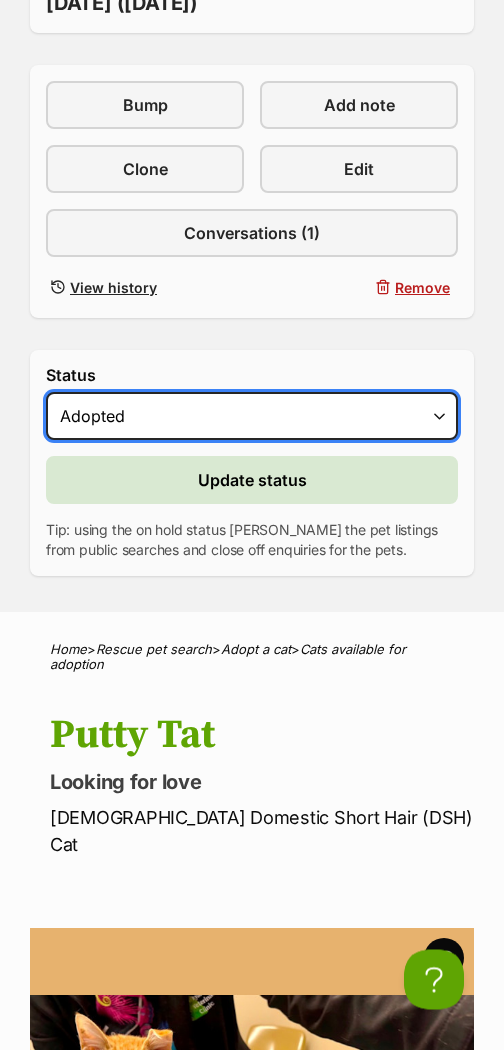 scroll, scrollTop: 753, scrollLeft: 0, axis: vertical 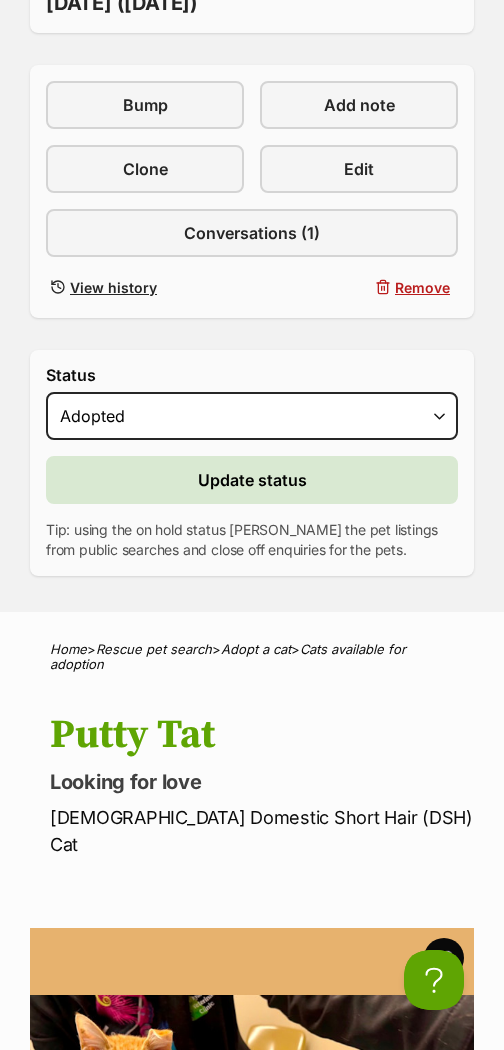 click on "Update status" at bounding box center [252, 480] 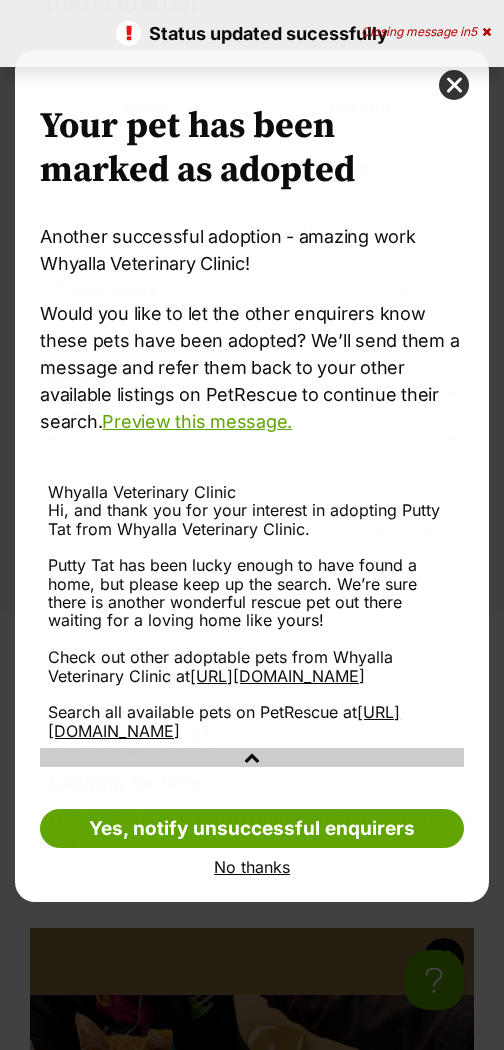 scroll, scrollTop: 0, scrollLeft: 0, axis: both 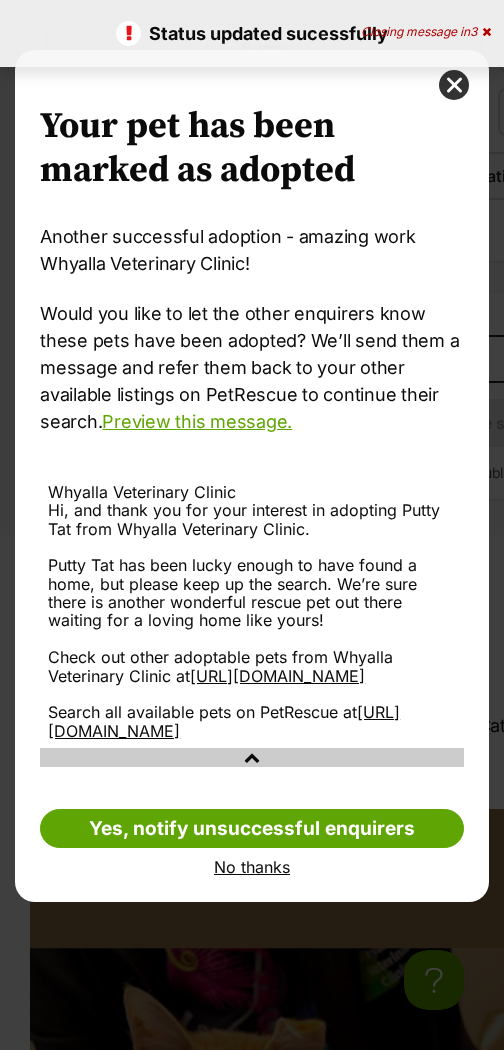 click on "No thanks" at bounding box center (252, 867) 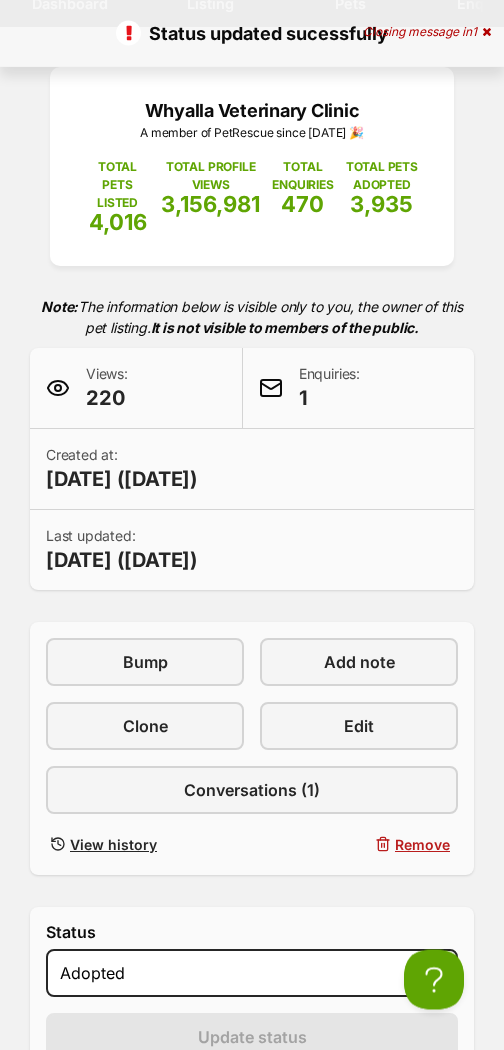 scroll, scrollTop: 0, scrollLeft: 0, axis: both 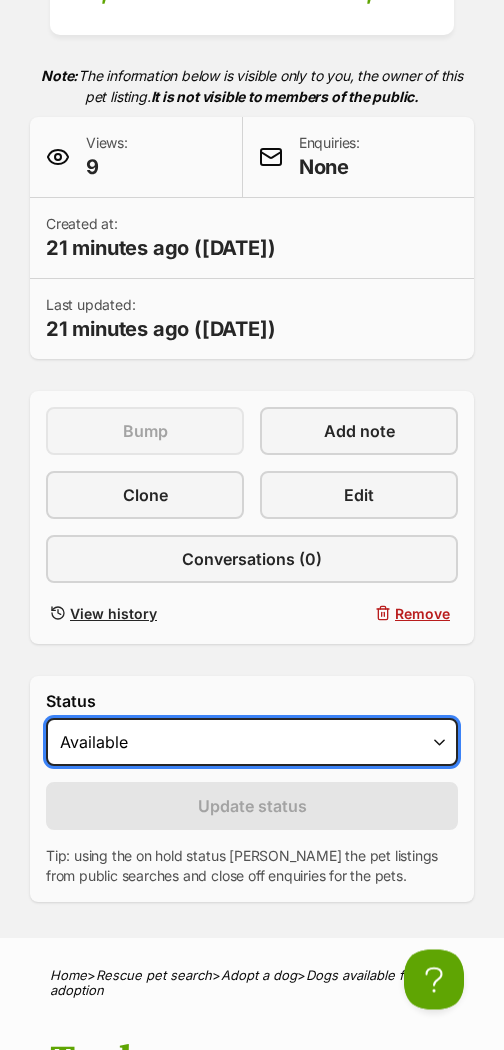 click on "Draft
Available
On hold
Adopted" at bounding box center (252, 743) 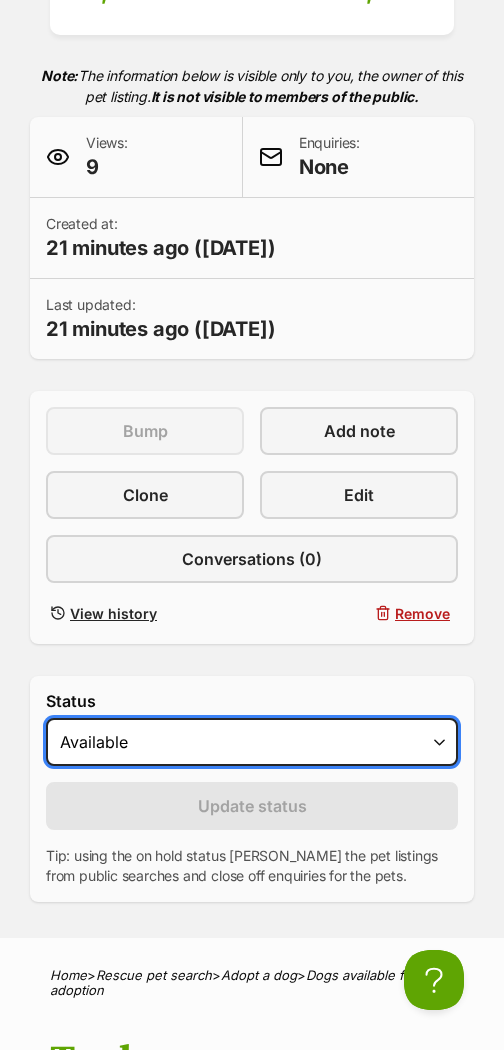 select on "rehomed" 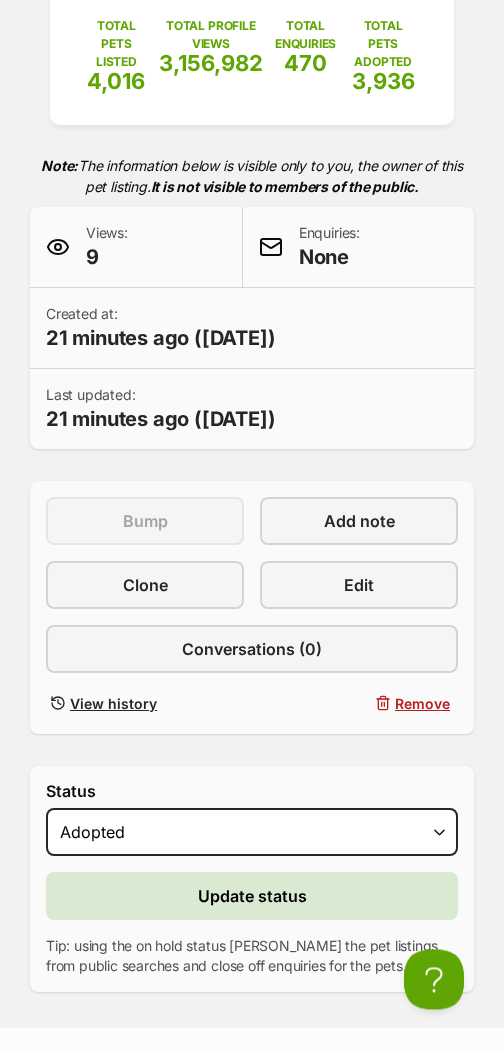 click on "Update status" at bounding box center (252, 897) 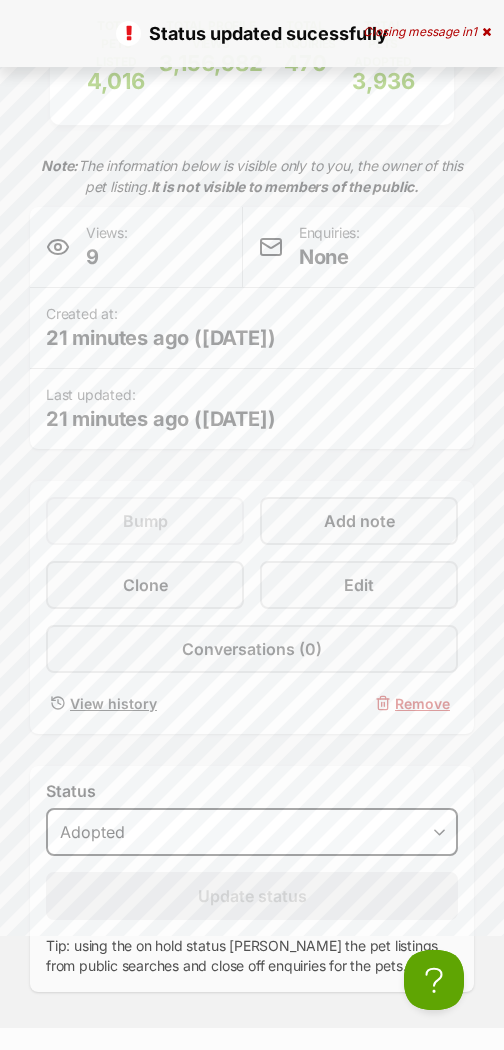 scroll, scrollTop: 0, scrollLeft: 0, axis: both 